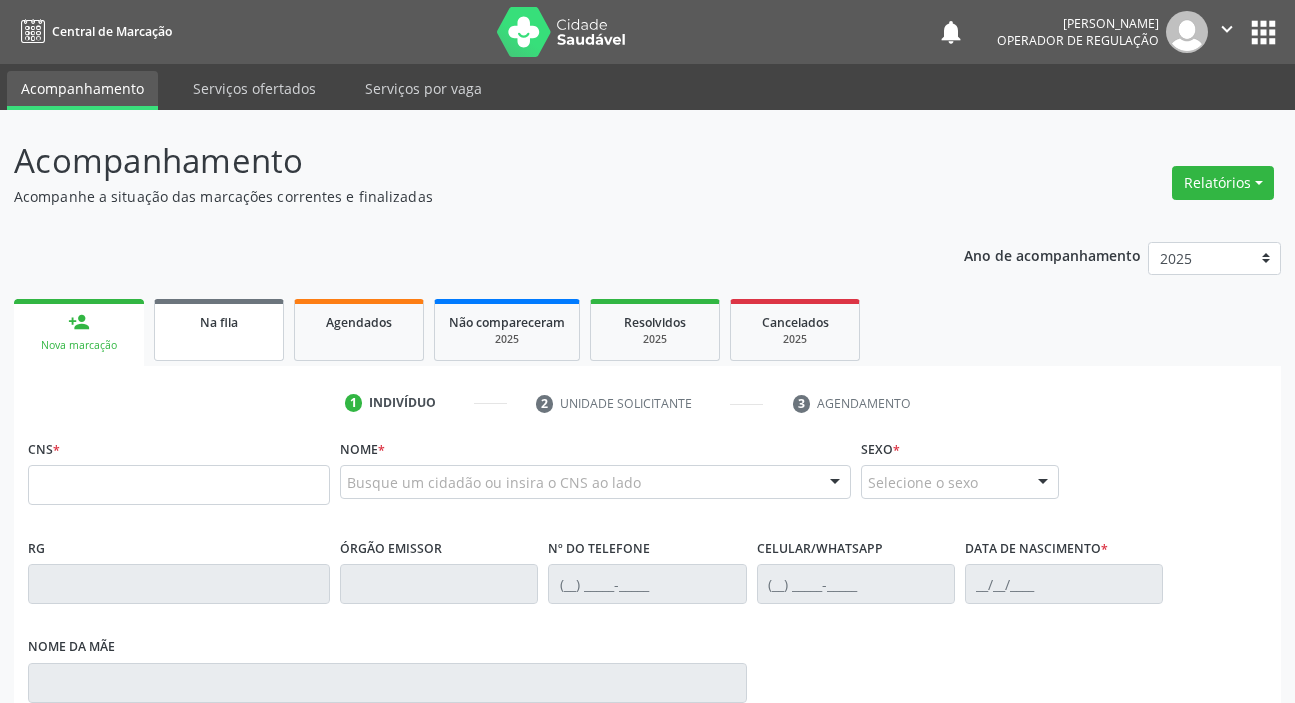scroll, scrollTop: 0, scrollLeft: 0, axis: both 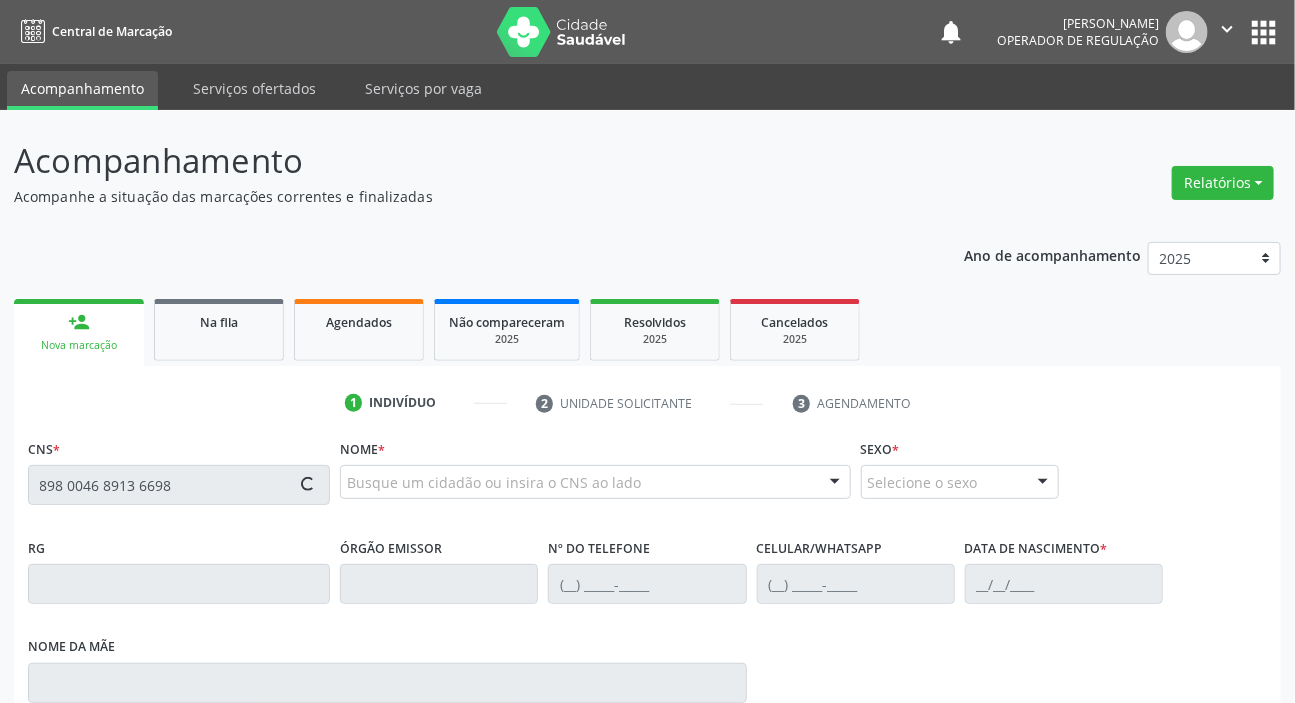 type on "898 0046 8913 6698" 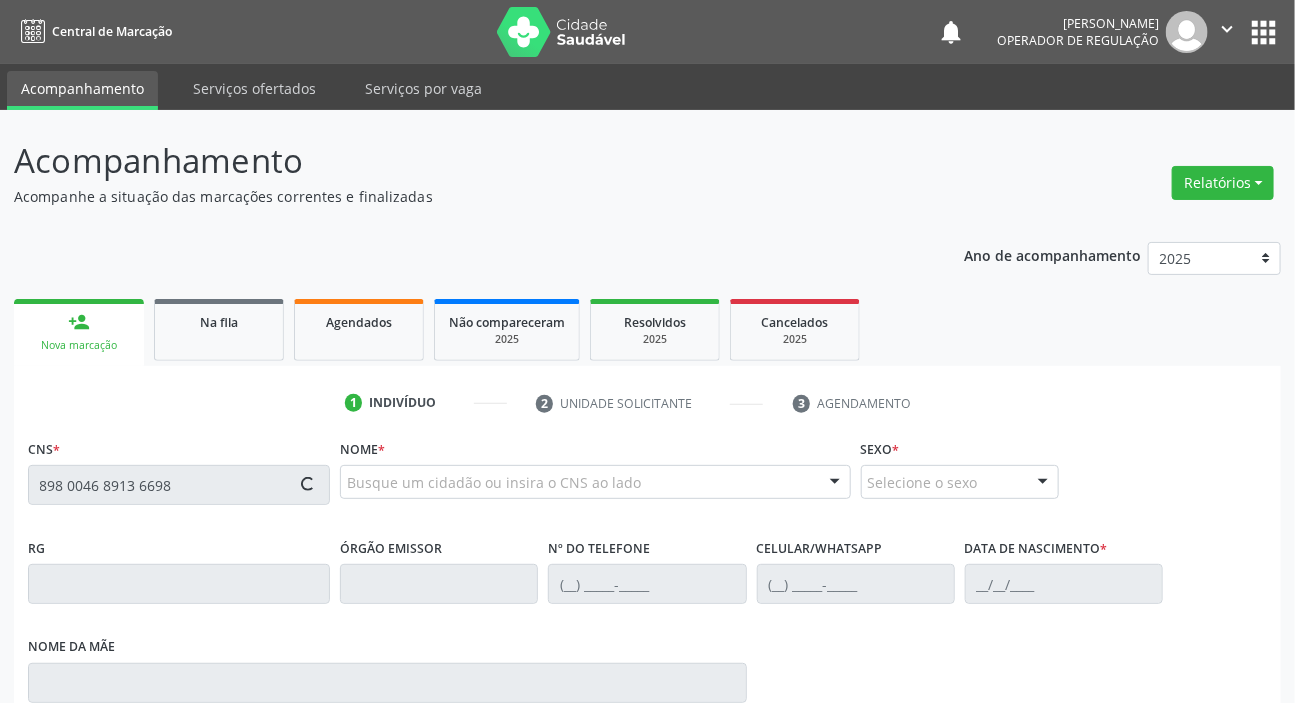type 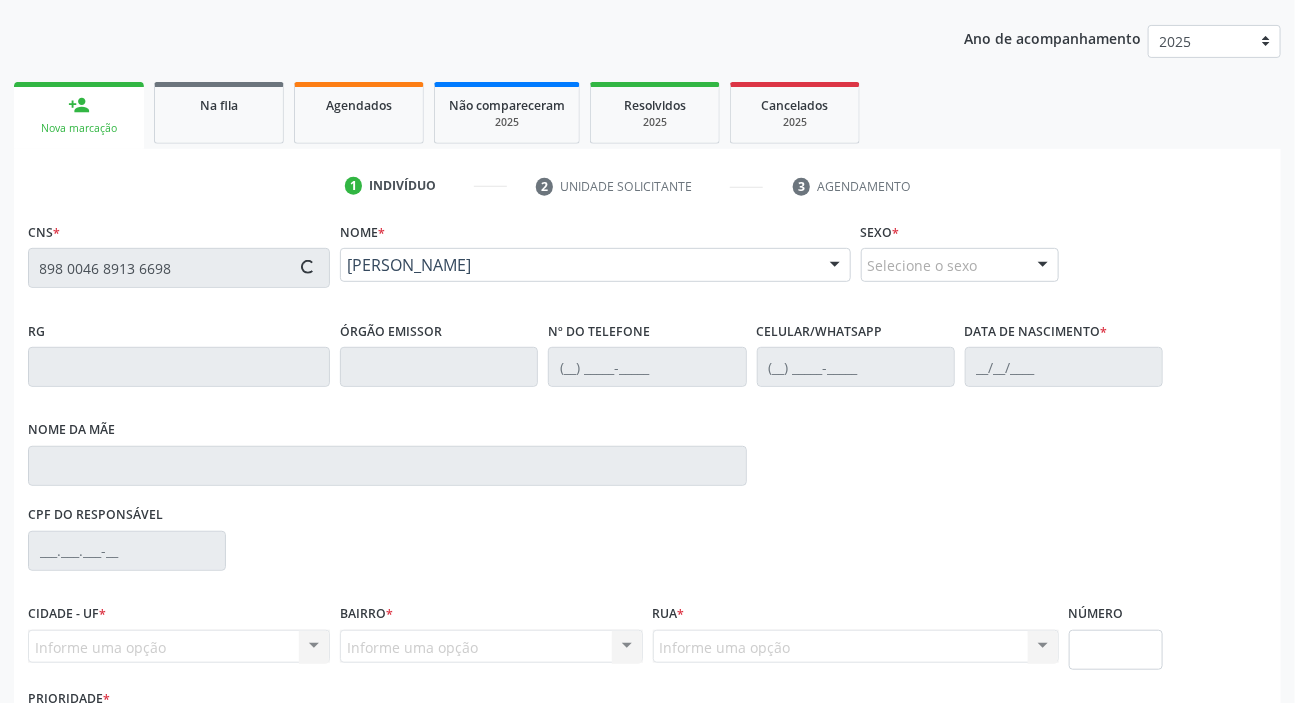 type on "[DATE]" 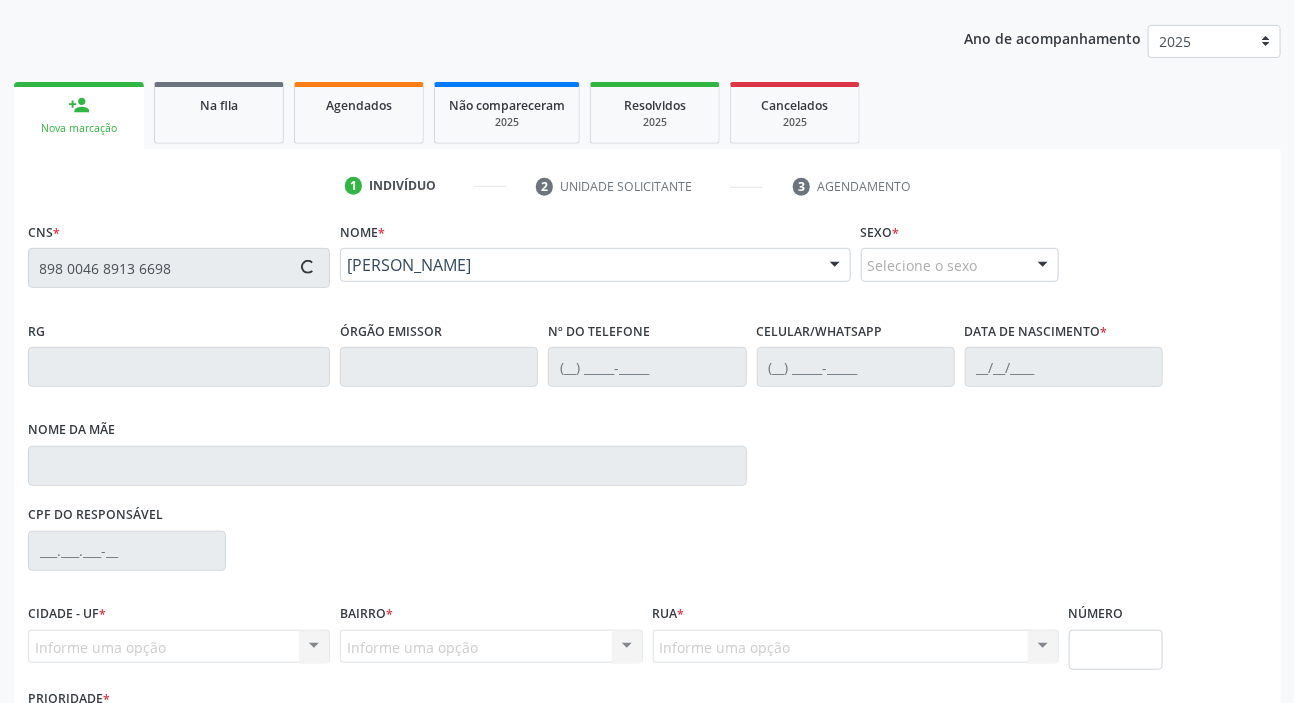 type on "S/N" 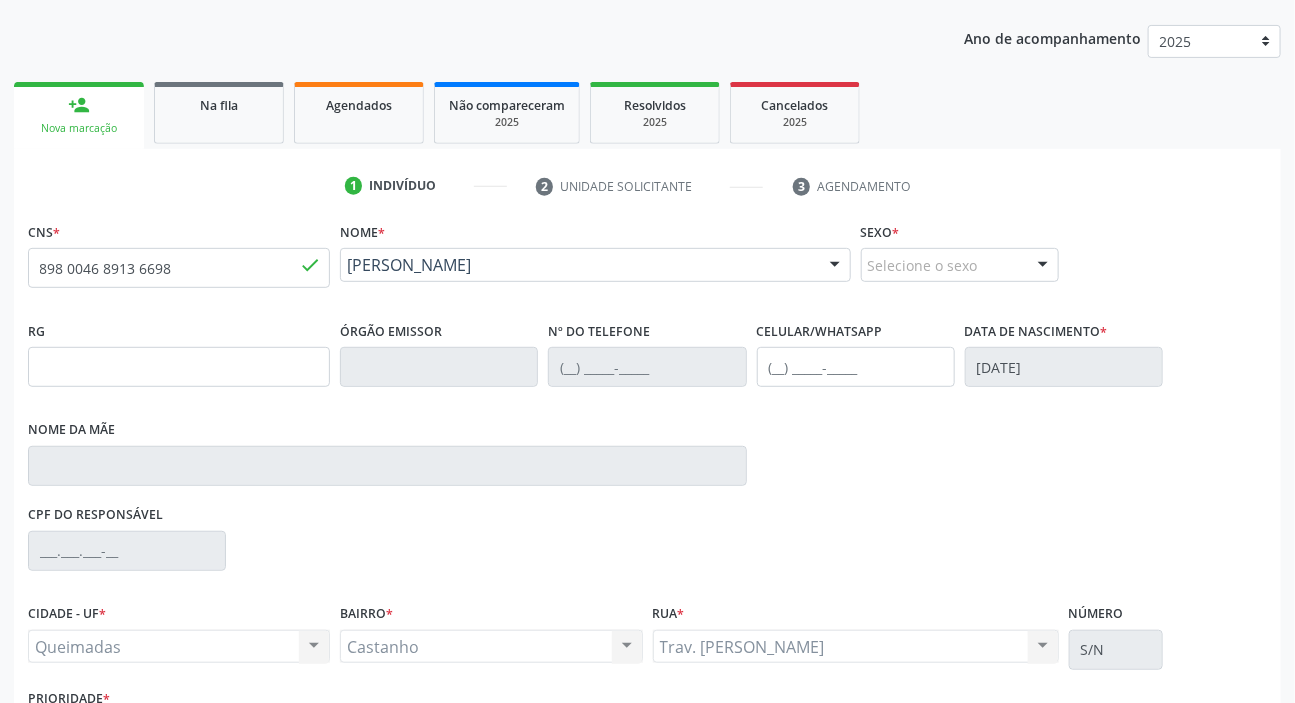 scroll, scrollTop: 366, scrollLeft: 0, axis: vertical 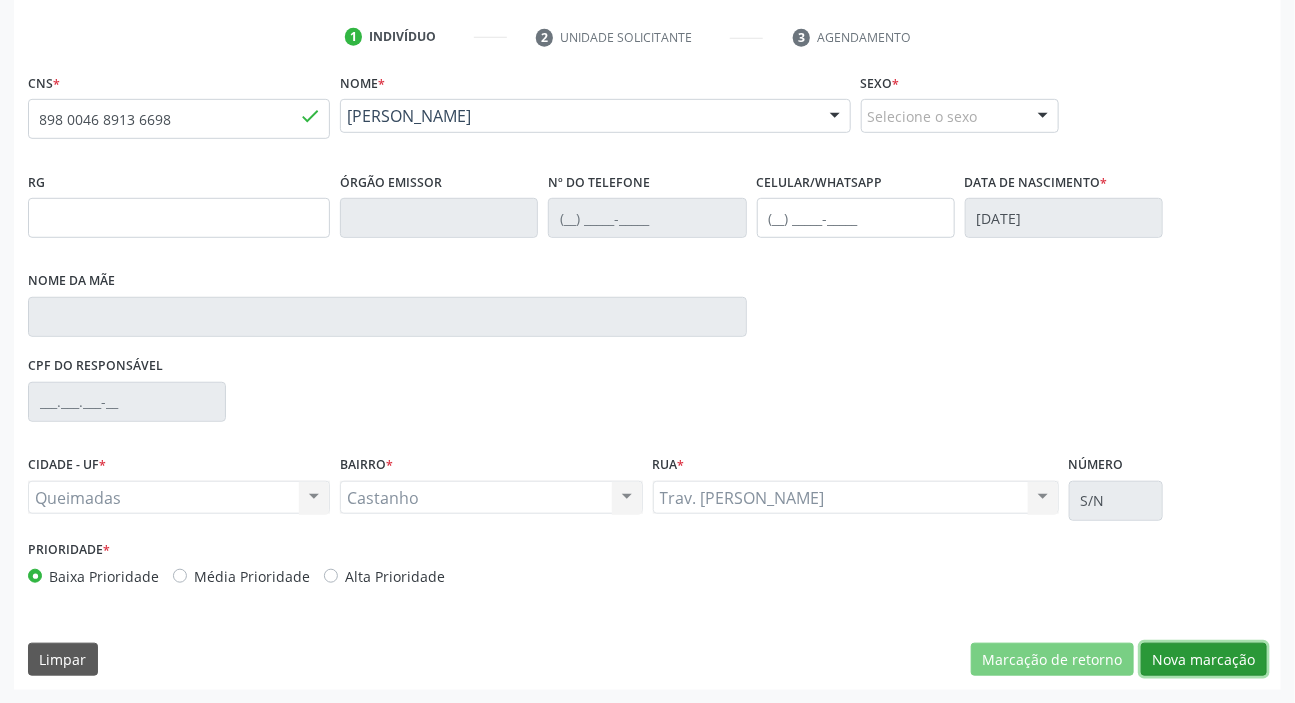 click on "Nova marcação" at bounding box center (1204, 660) 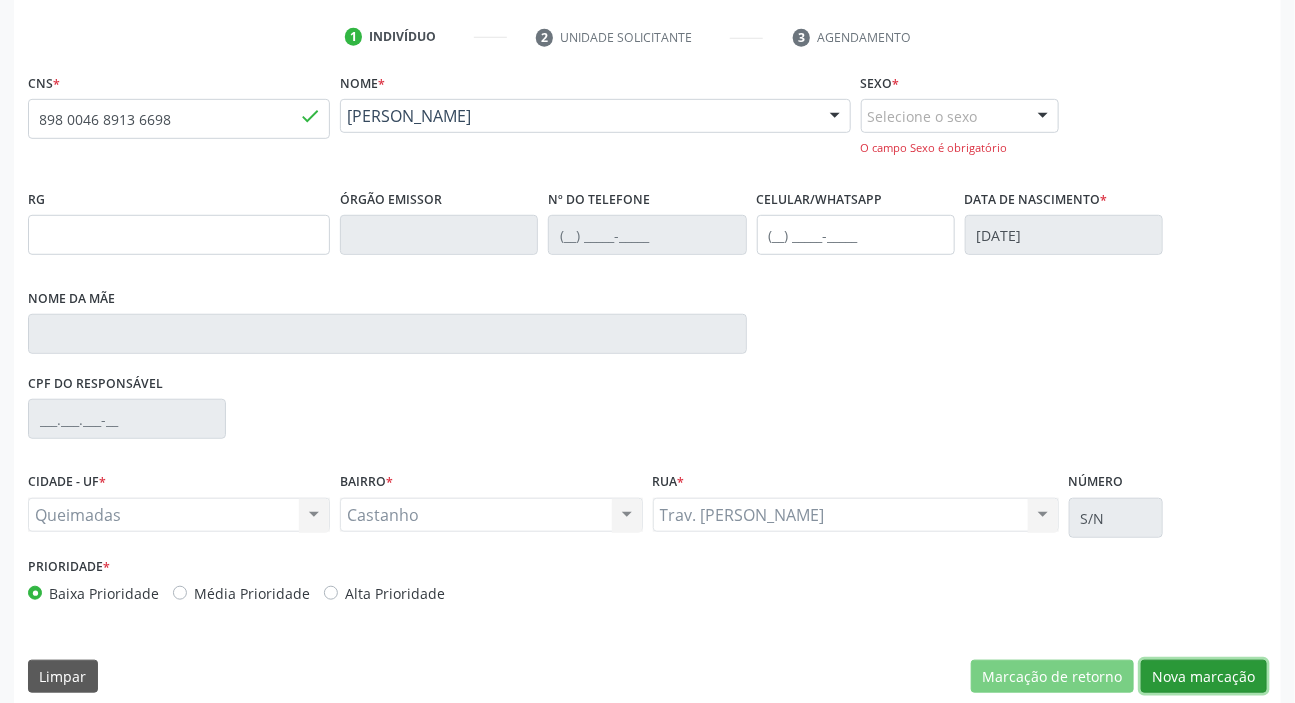 click on "Nova marcação" at bounding box center (1204, 677) 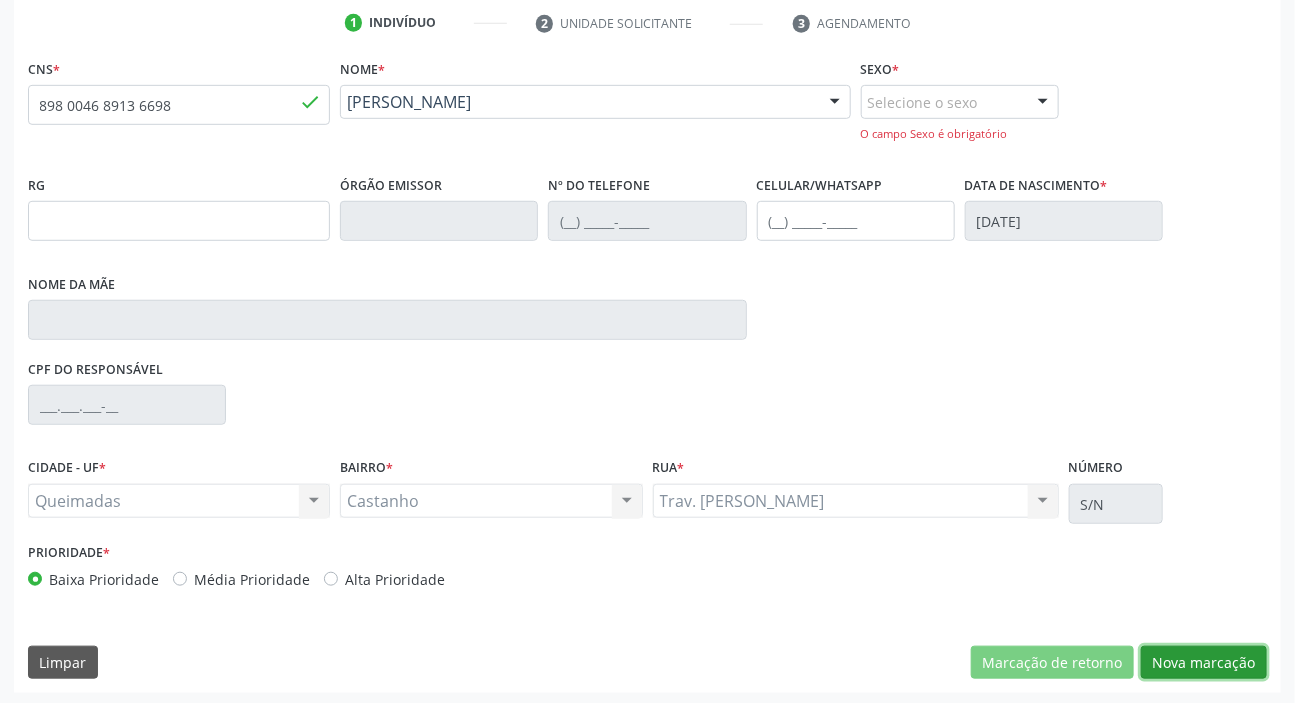 scroll, scrollTop: 383, scrollLeft: 0, axis: vertical 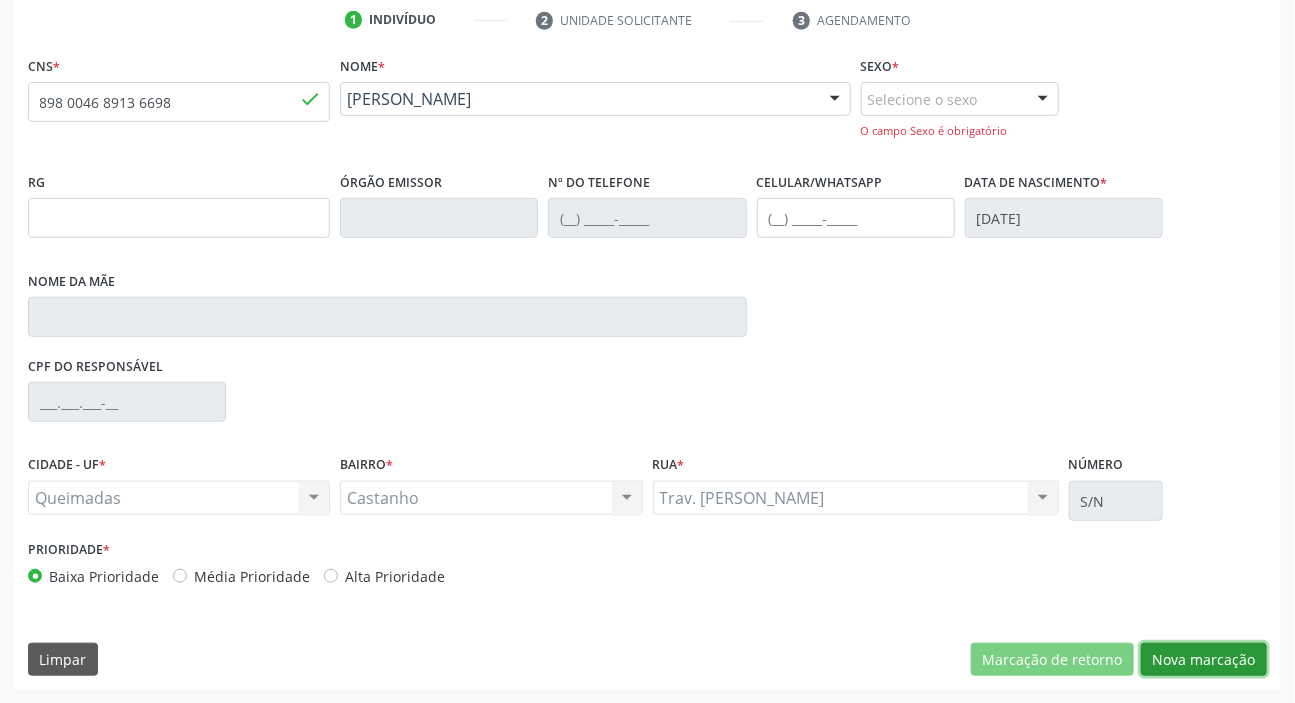click on "Nova marcação" at bounding box center [1204, 660] 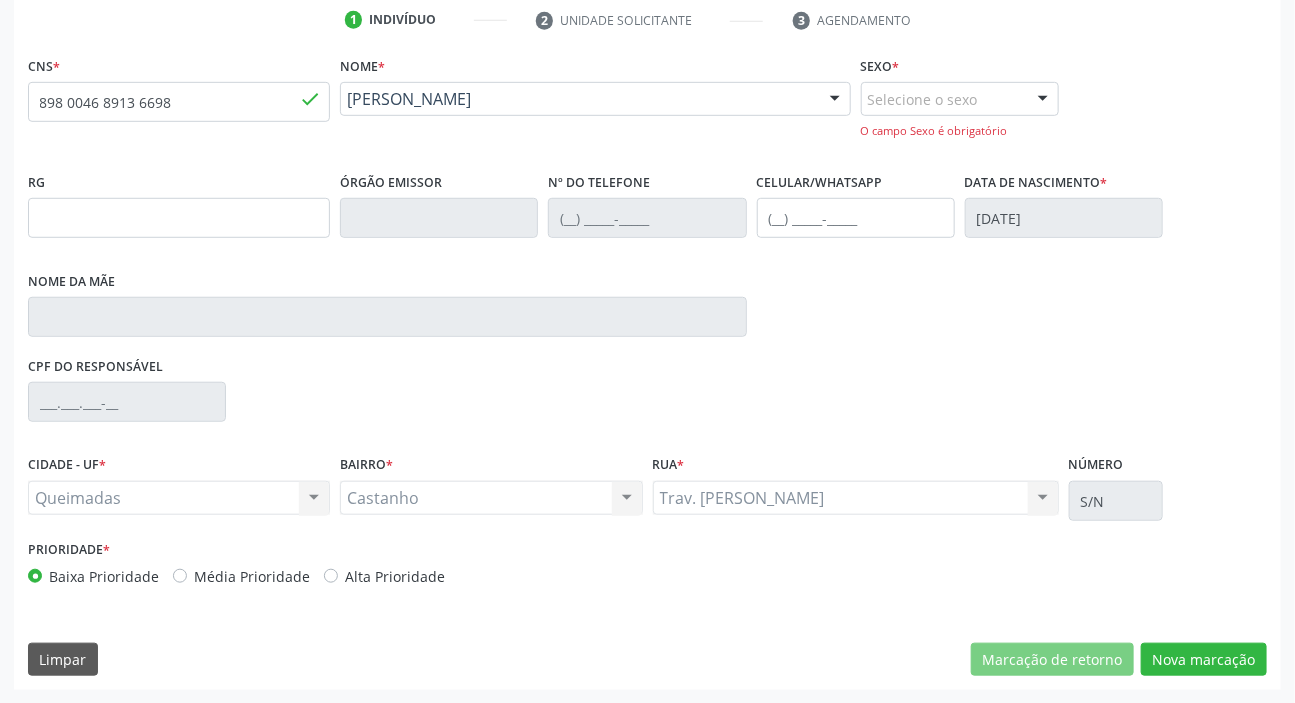 click on "Prioridade
*
Baixa Prioridade
Média Prioridade
Alta Prioridade" at bounding box center [647, 568] 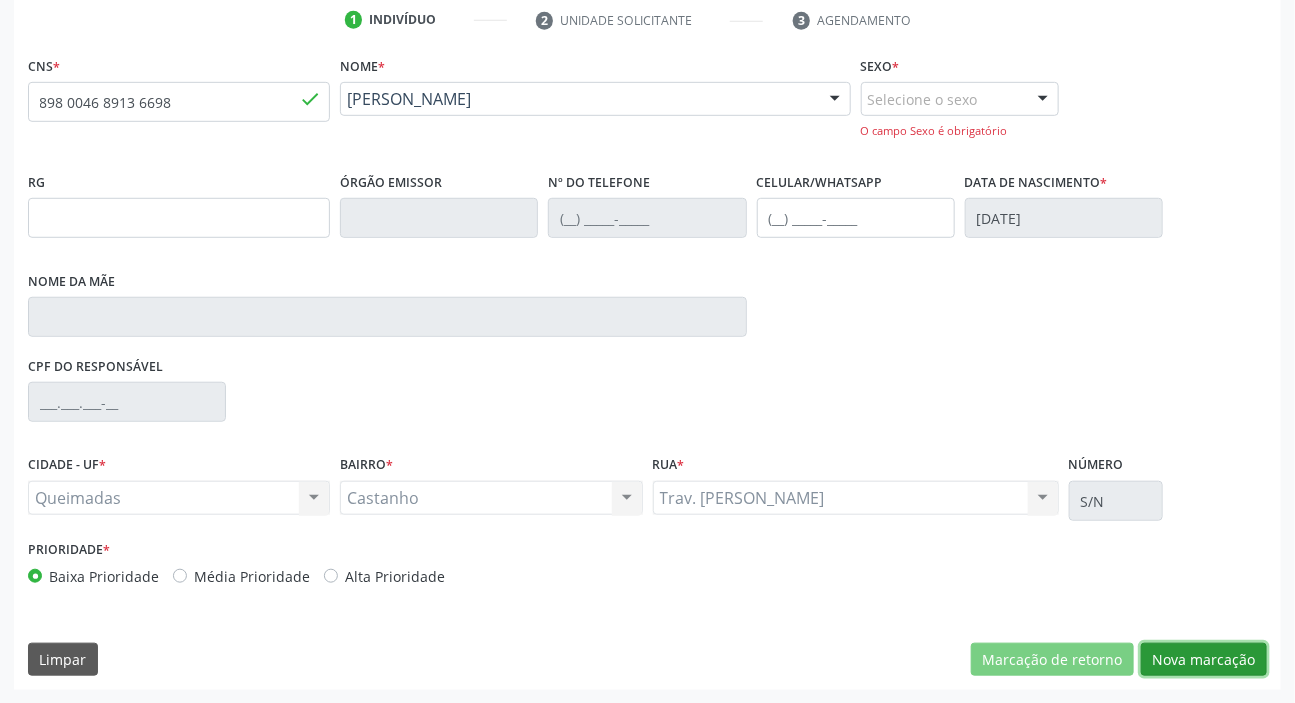 click on "Nova marcação" at bounding box center (1204, 660) 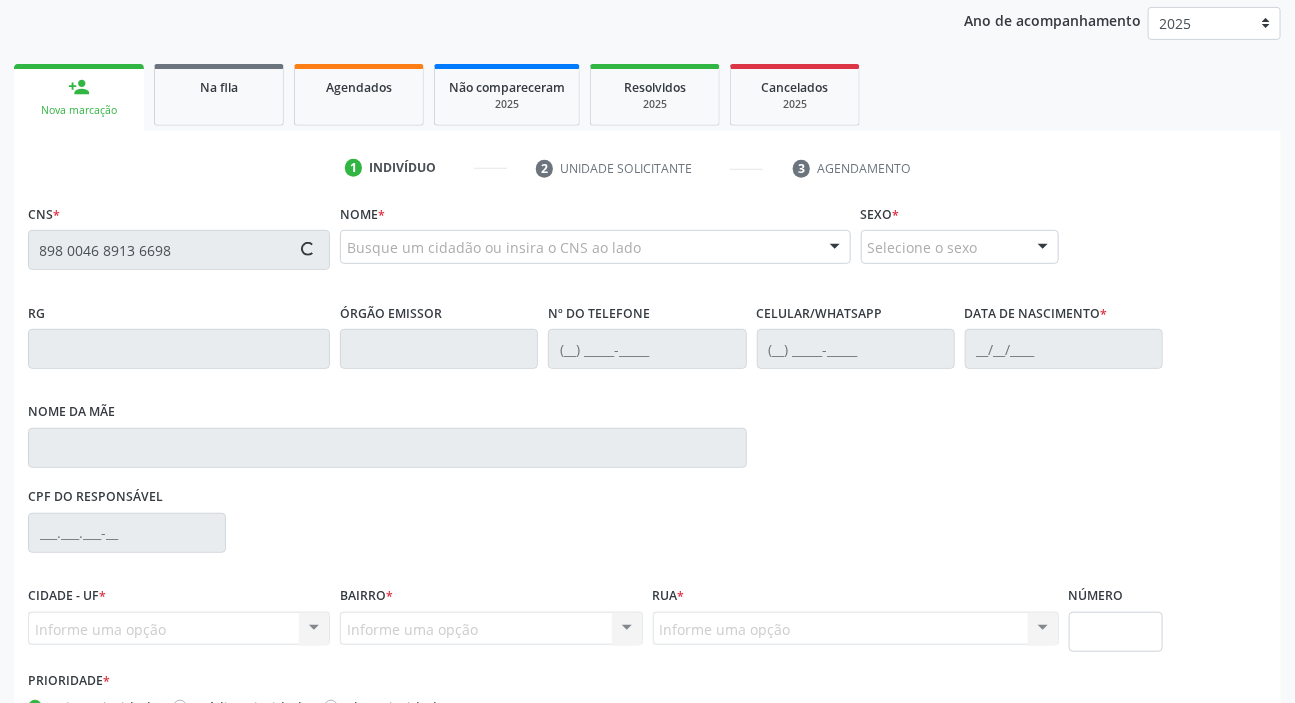 scroll, scrollTop: 366, scrollLeft: 0, axis: vertical 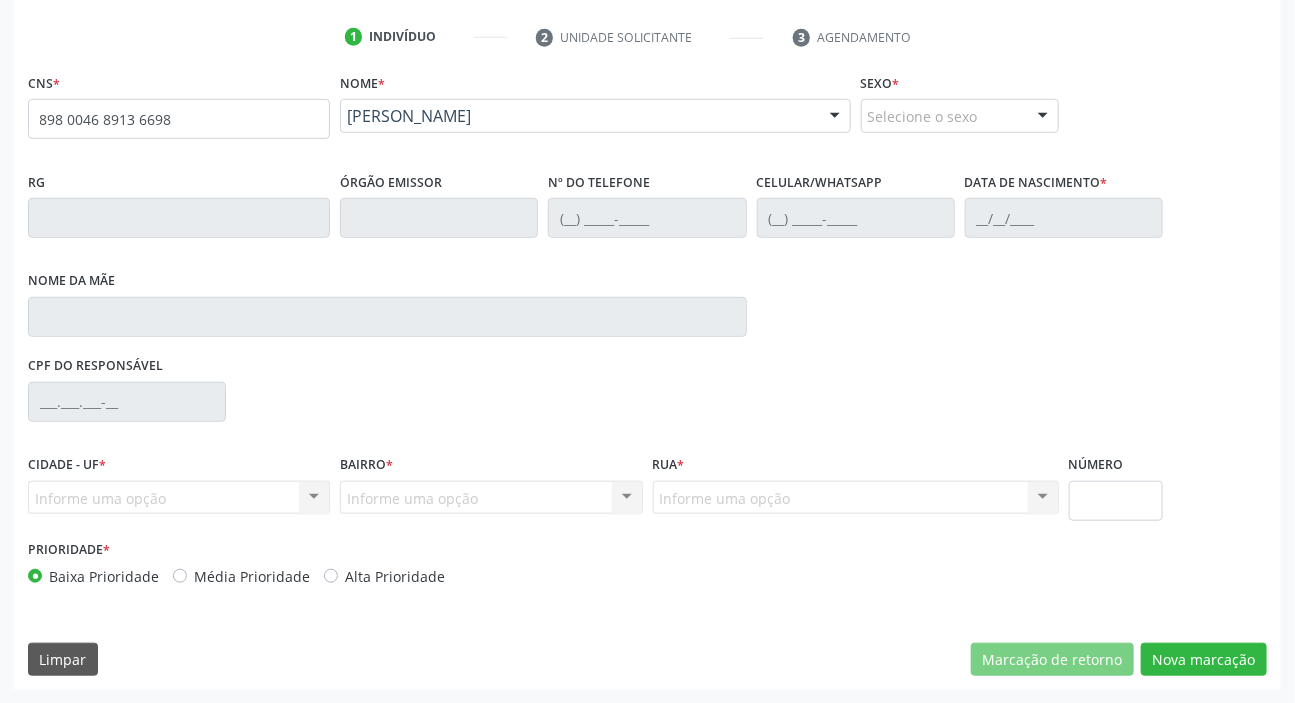 type on "898 0046 8913 6698" 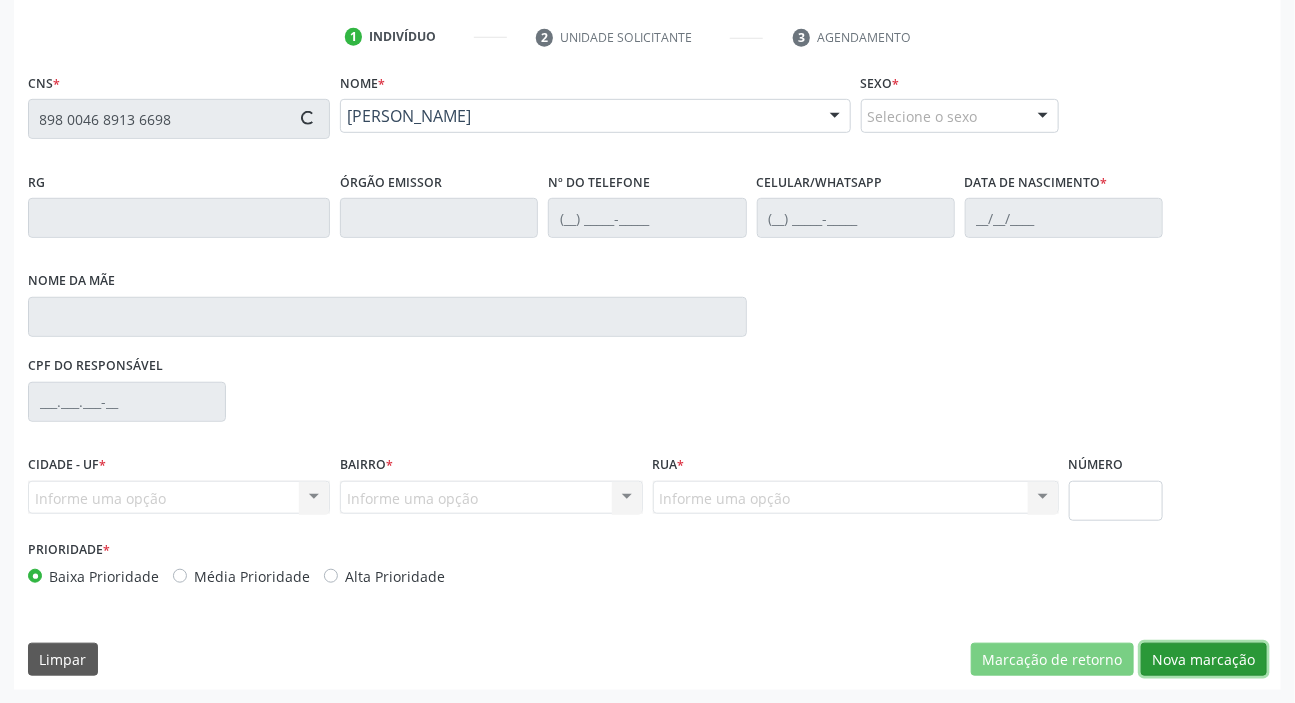 click on "Nova marcação" at bounding box center (1204, 660) 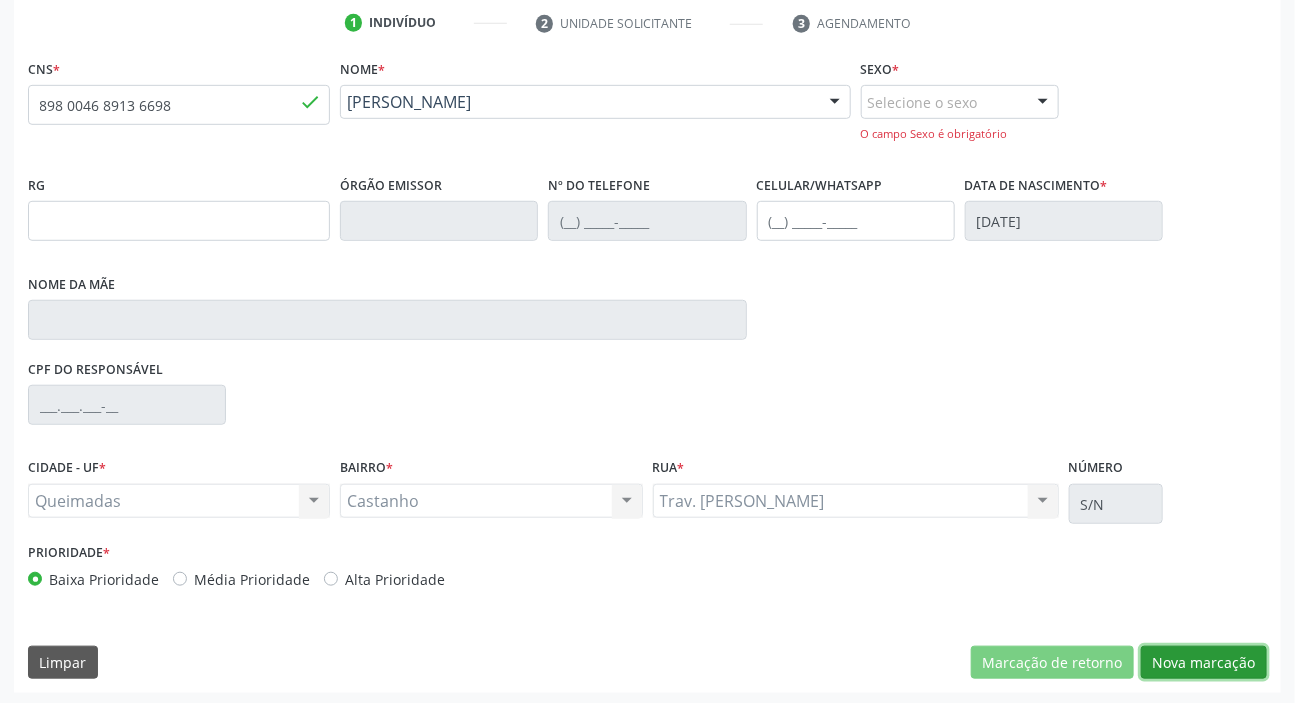 scroll, scrollTop: 383, scrollLeft: 0, axis: vertical 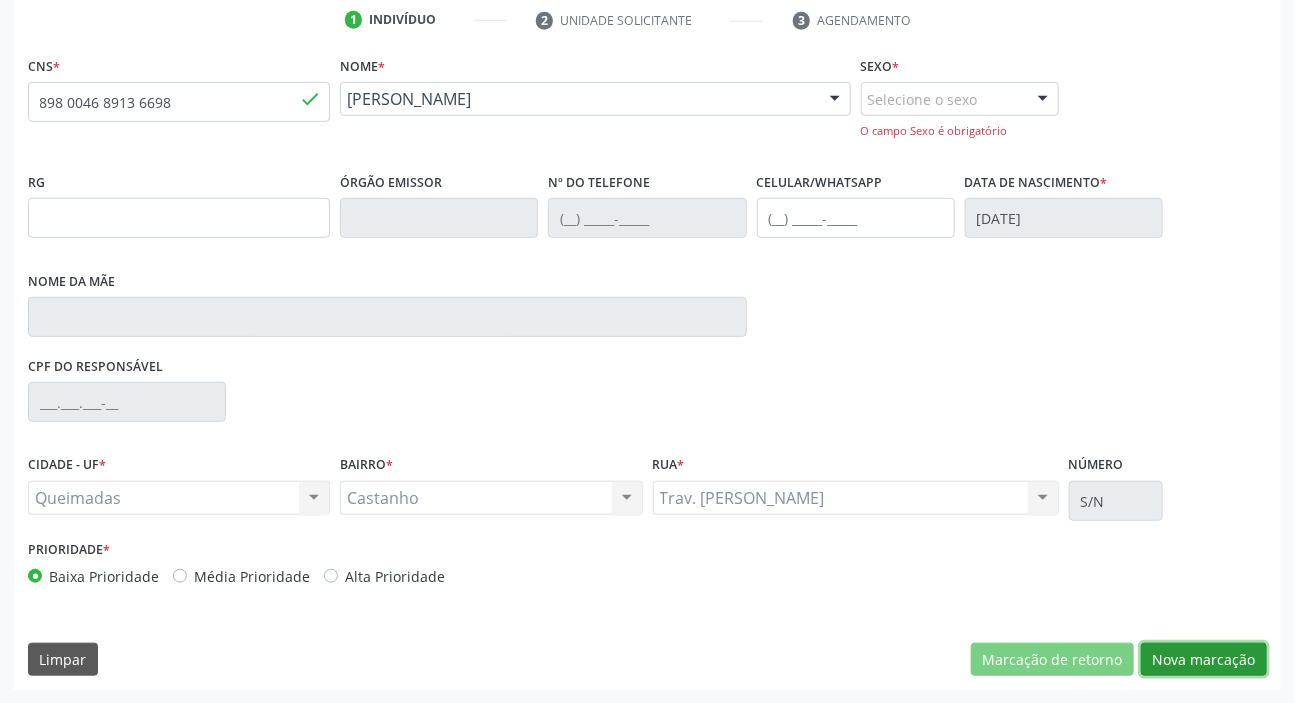 click on "Nova marcação" at bounding box center (1204, 660) 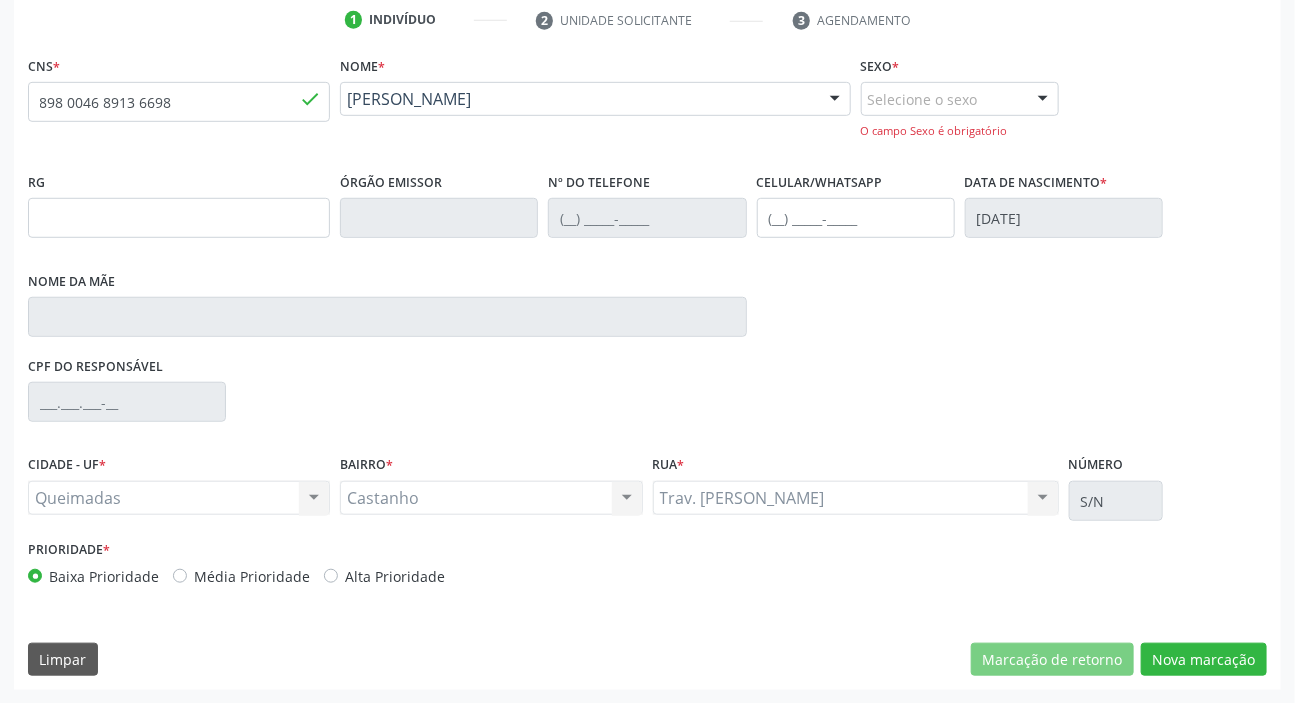 click on "Média Prioridade" at bounding box center (252, 576) 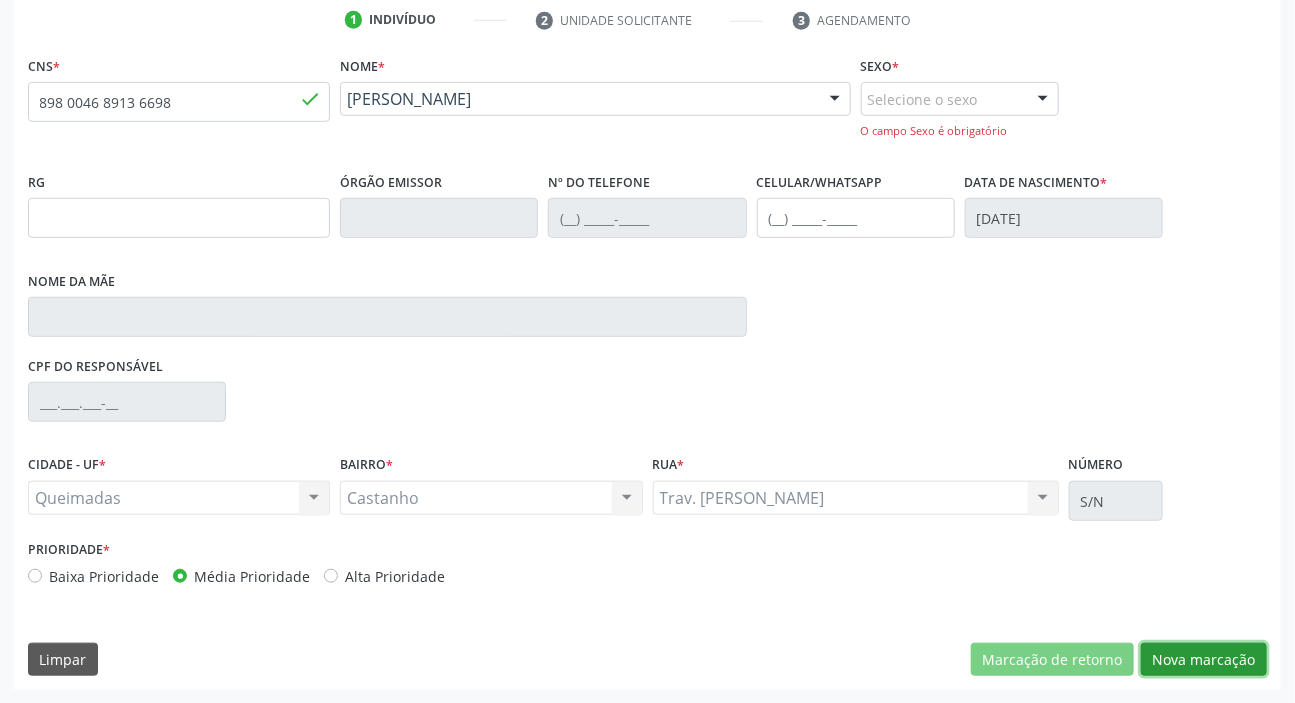 click on "Nova marcação" at bounding box center [1204, 660] 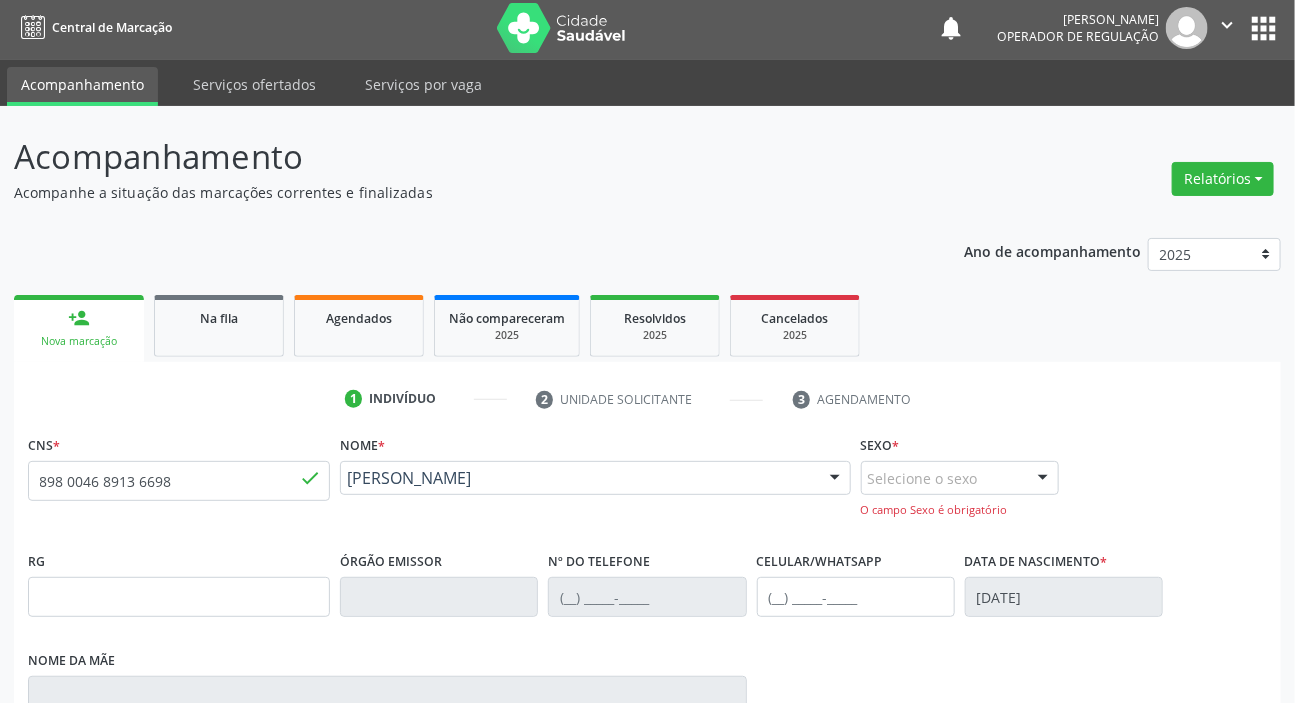 scroll, scrollTop: 0, scrollLeft: 0, axis: both 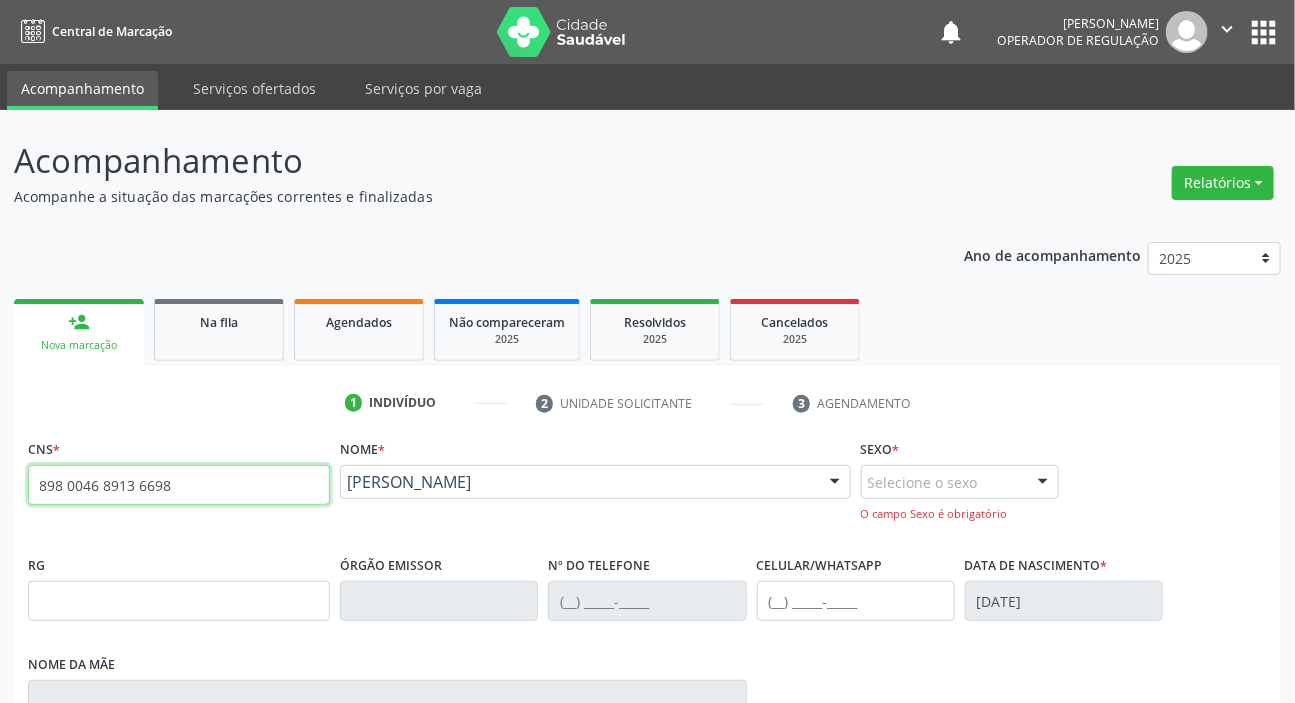 click on "898 0046 8913 6698" at bounding box center (179, 485) 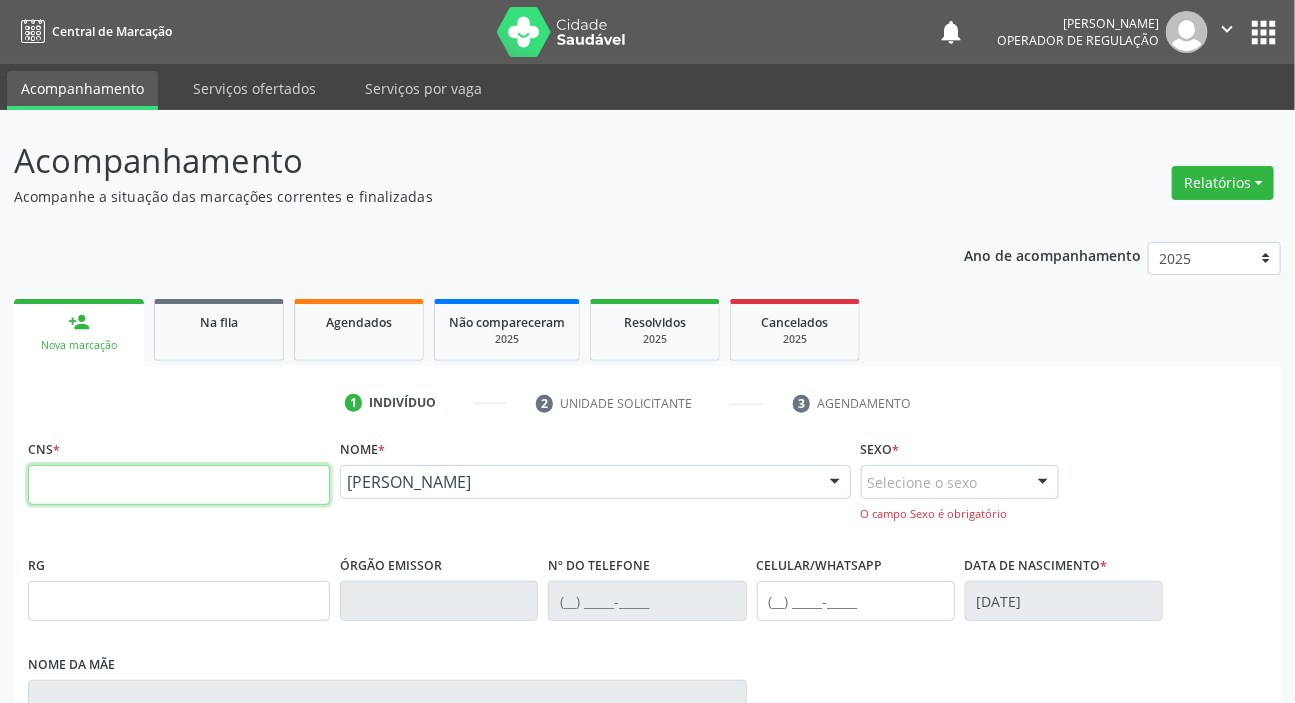 type 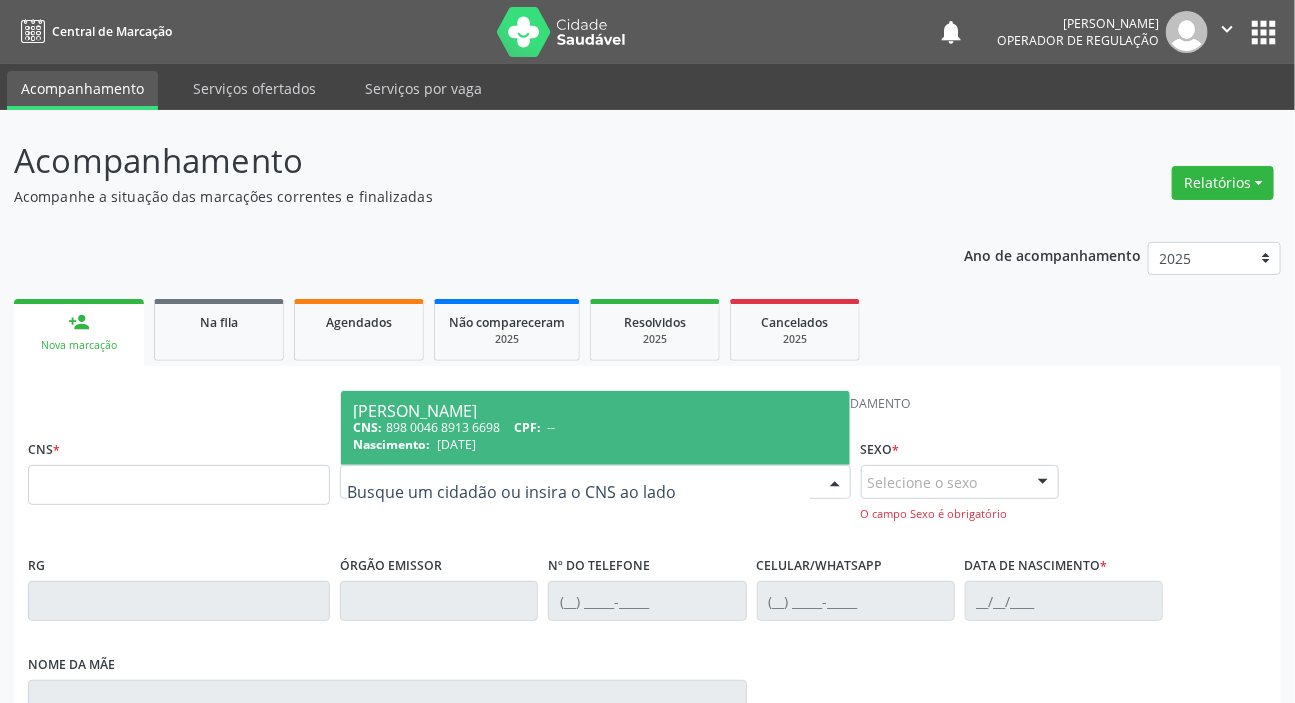 click on "[PERSON_NAME]" at bounding box center (595, 411) 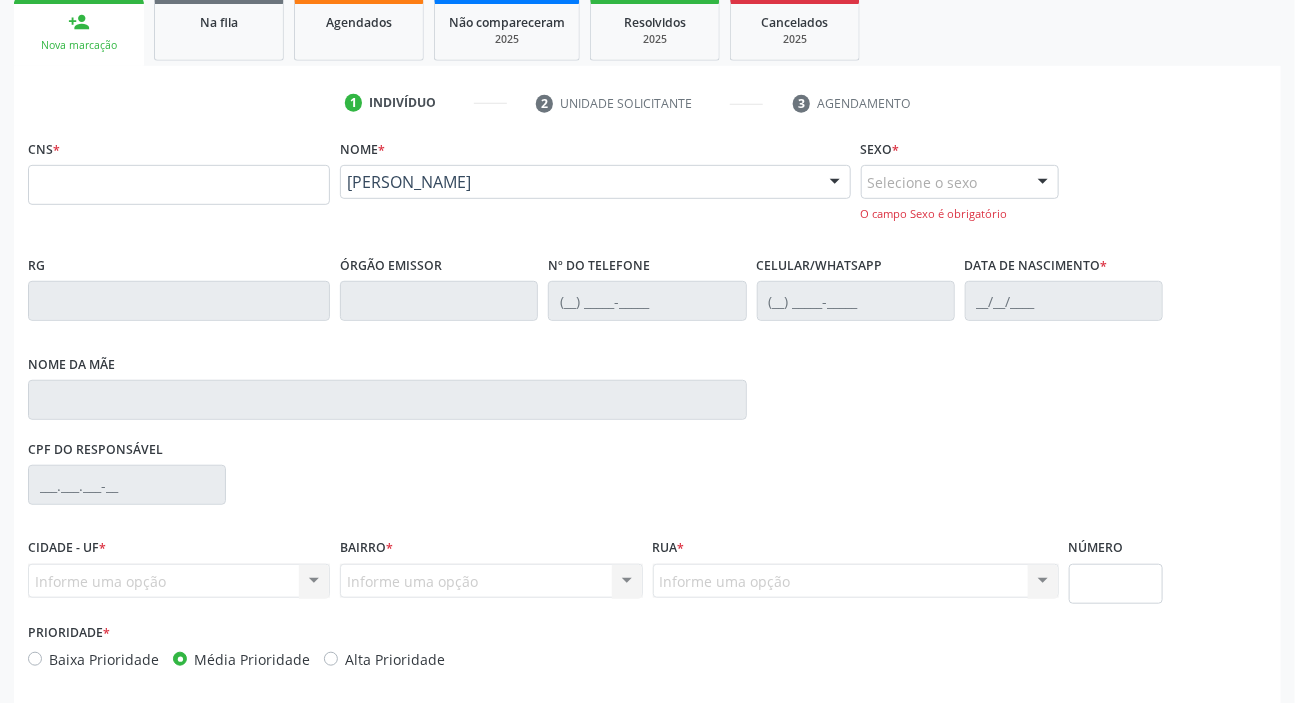 scroll, scrollTop: 383, scrollLeft: 0, axis: vertical 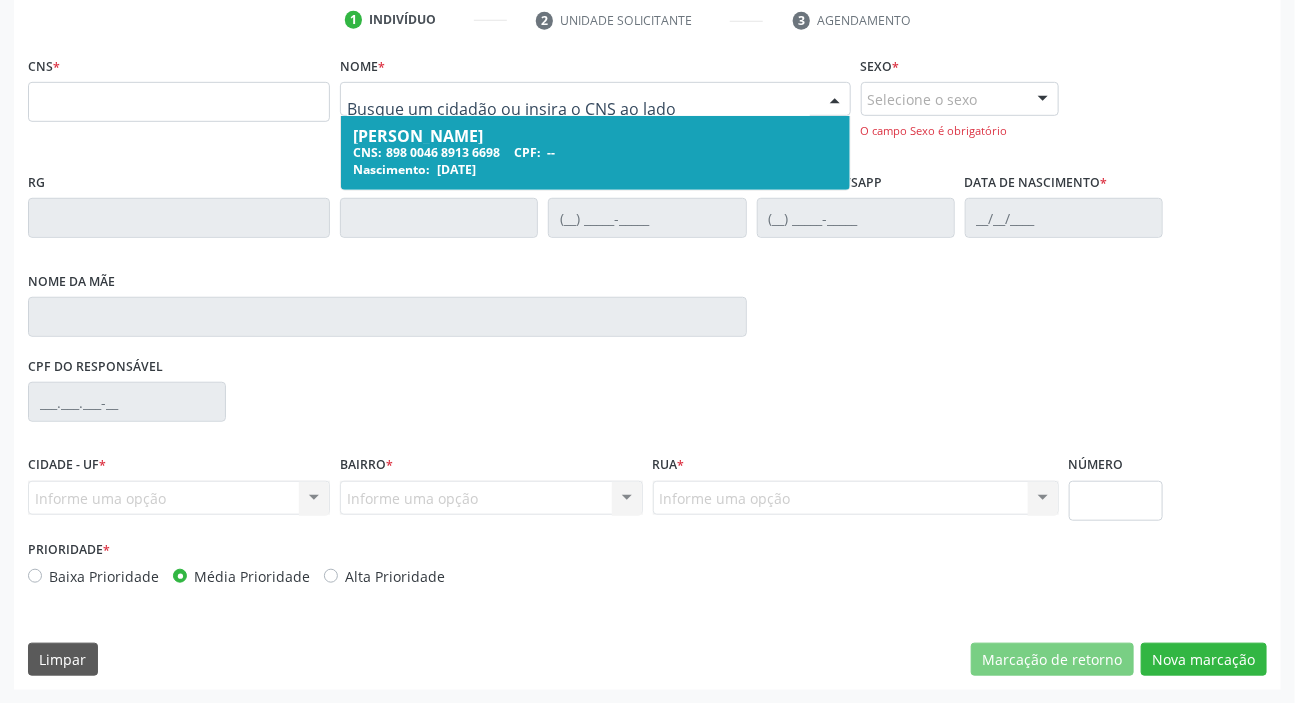 click on "Nascimento:
[DATE]" at bounding box center [595, 169] 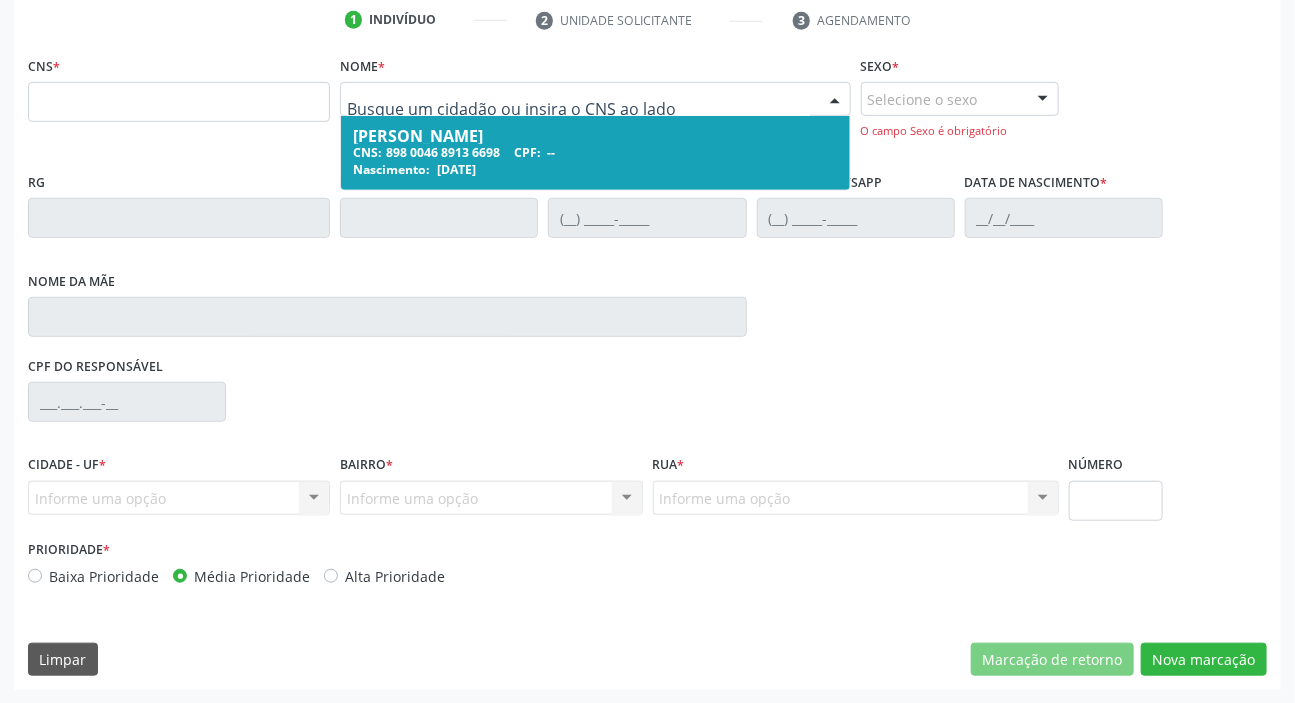 click on "[PERSON_NAME]" at bounding box center (595, 136) 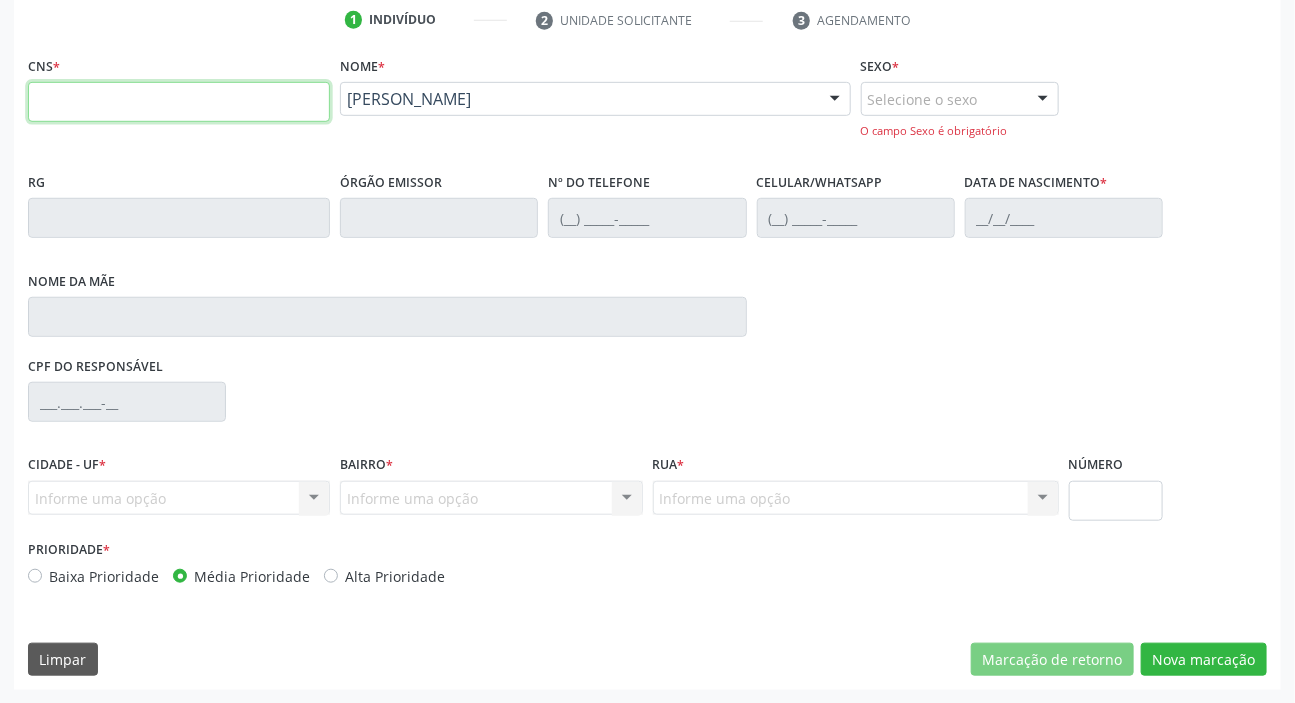 click at bounding box center [179, 102] 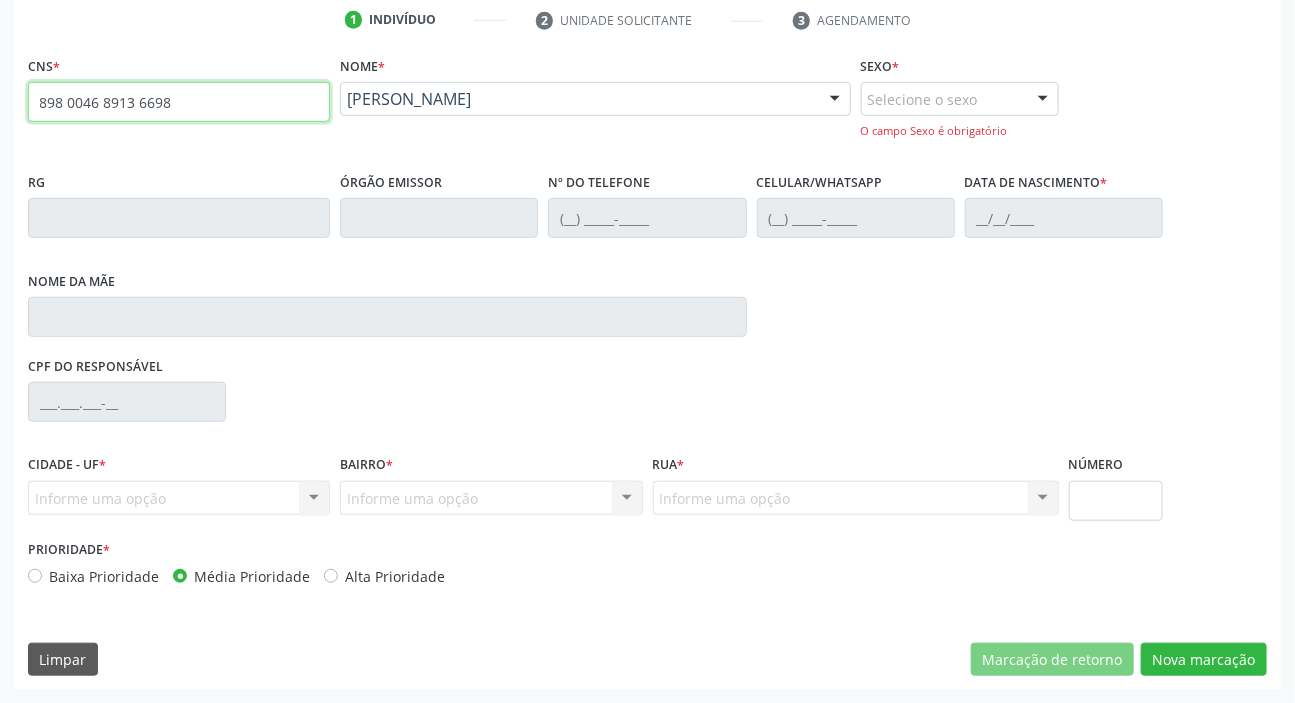 type on "898 0046 8913 6698" 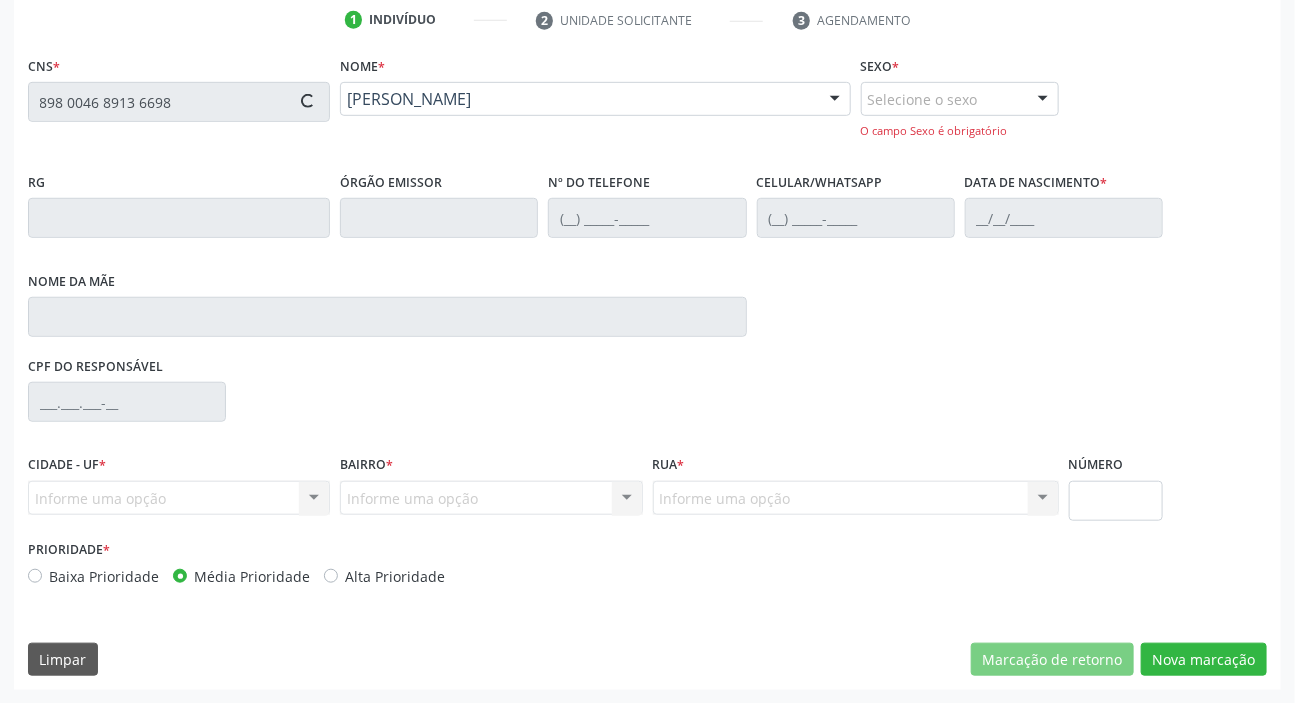 type on "[DATE]" 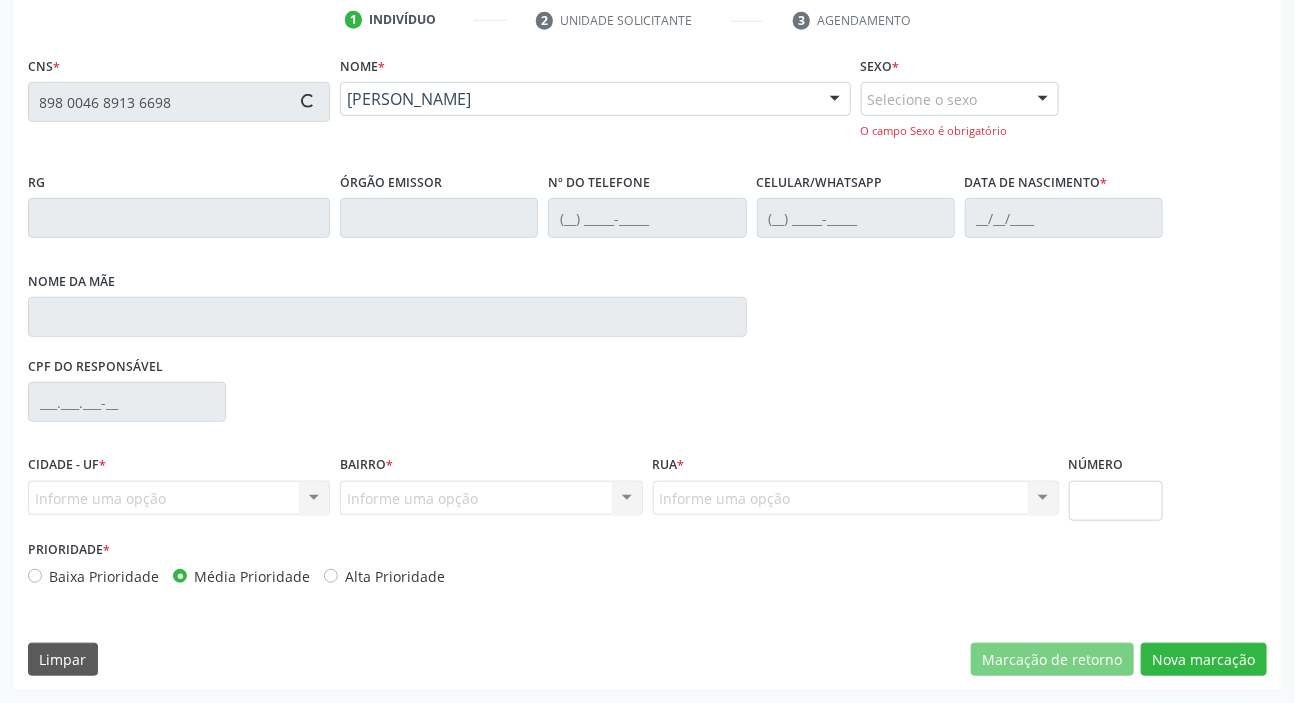 type on "S/N" 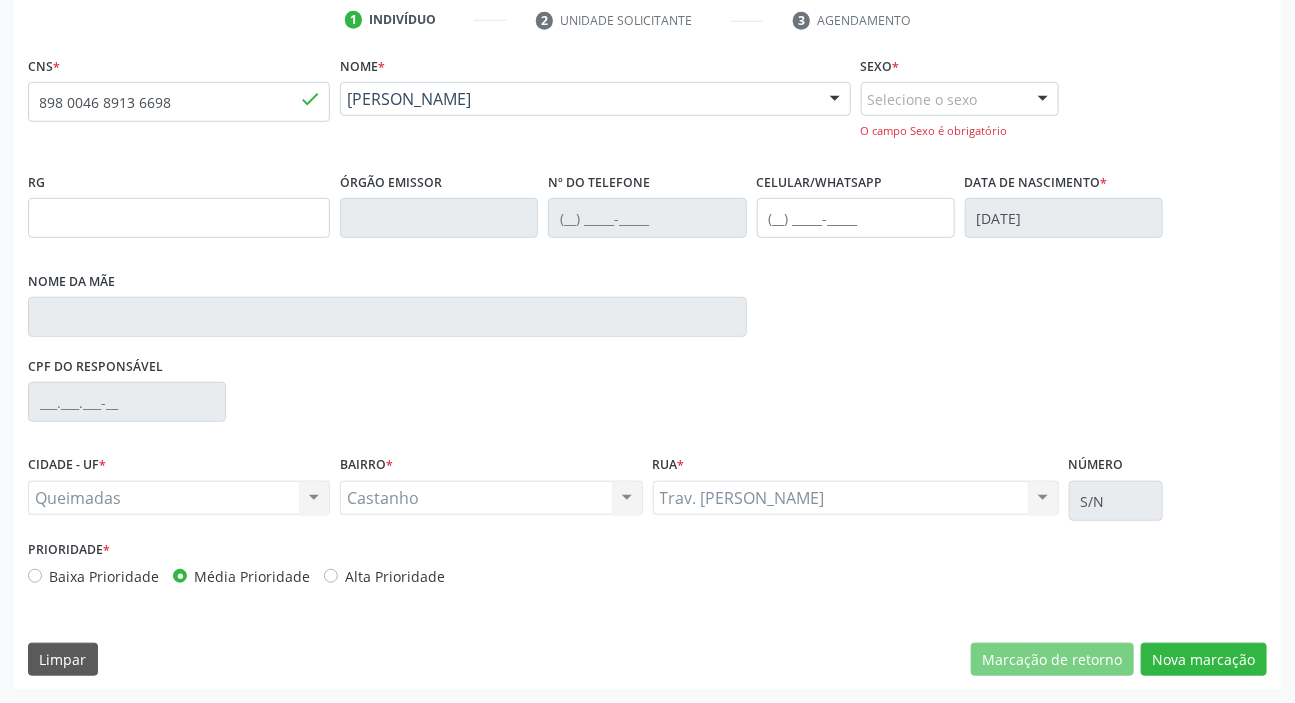 click on "Selecione o sexo" at bounding box center [960, 99] 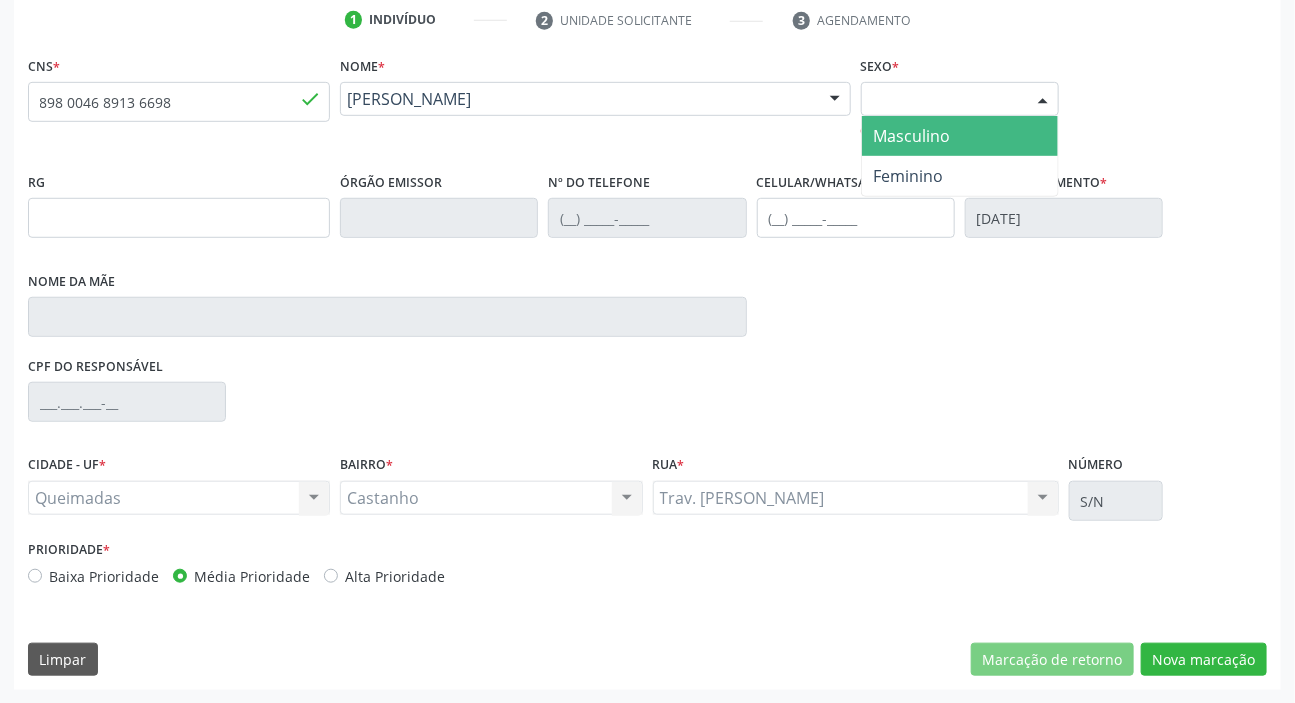 click on "Masculino" at bounding box center (960, 136) 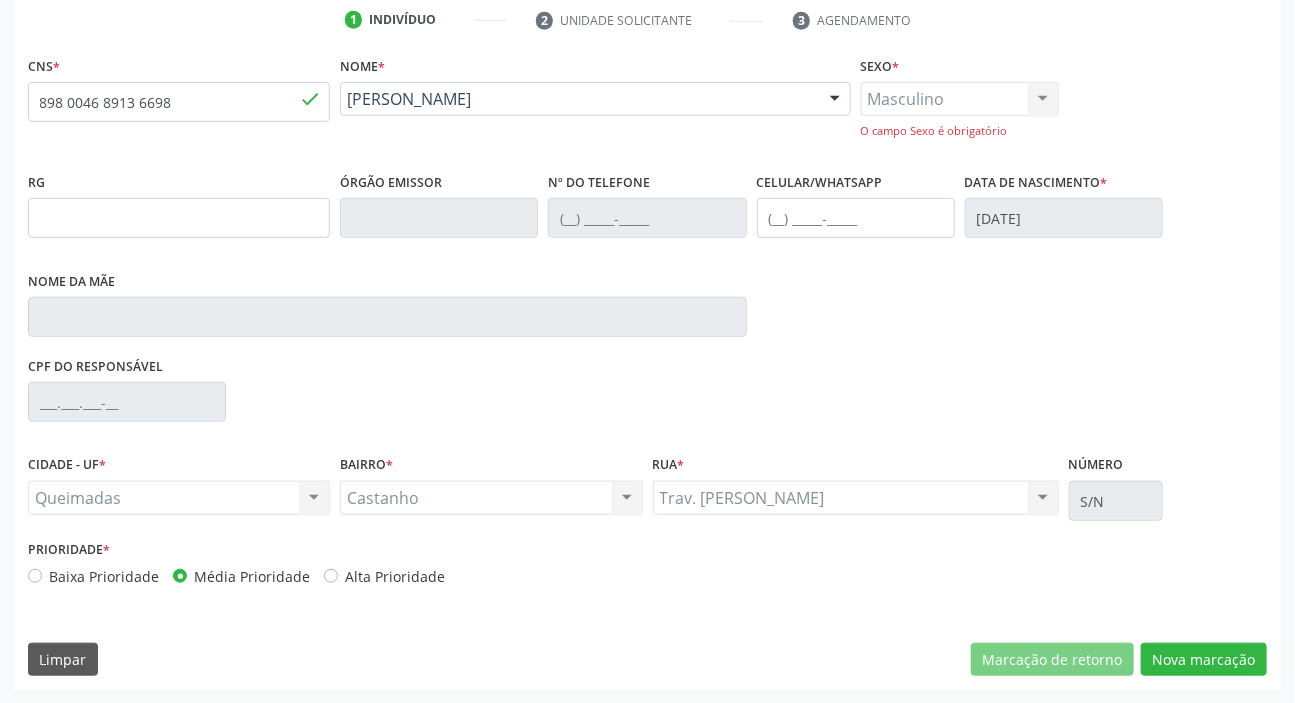 click on "RG
Órgão emissor
Nº do Telefone
Celular/WhatsApp
Data de nascimento
*
[DATE]
Nome da mãe" at bounding box center (647, 260) 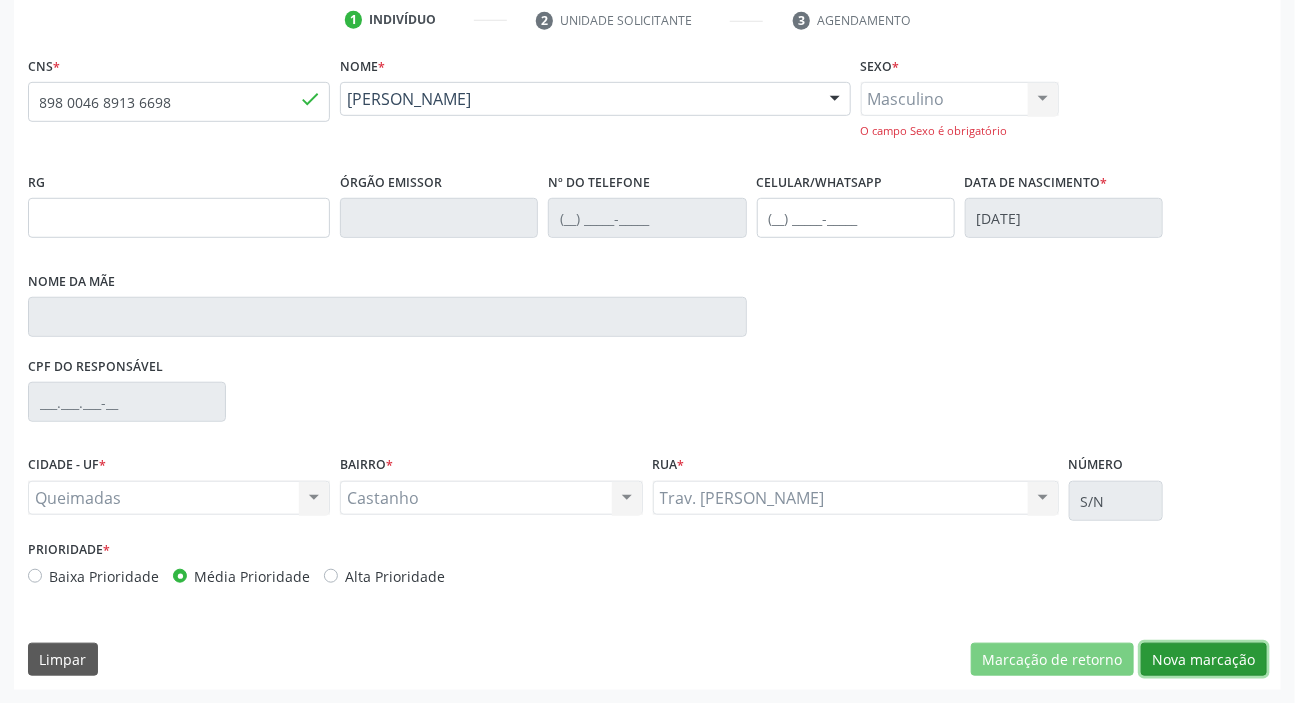 click on "Nova marcação" at bounding box center [1204, 660] 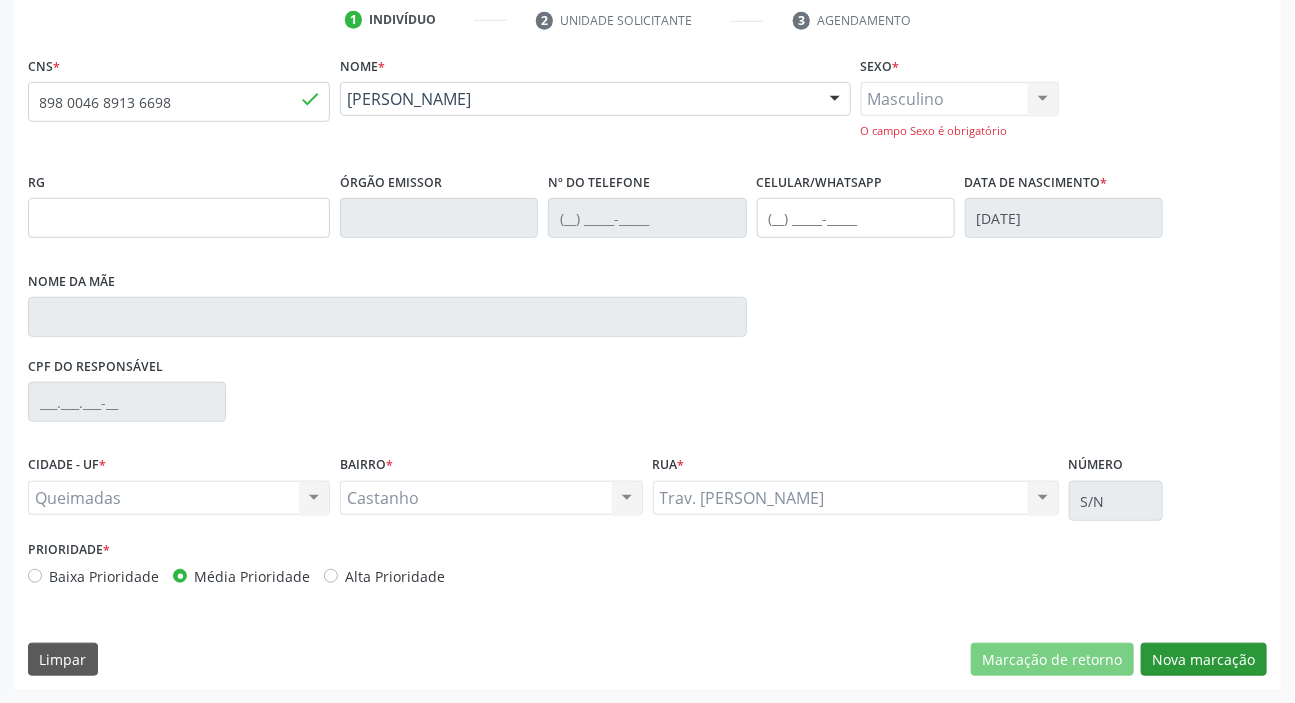 scroll, scrollTop: 201, scrollLeft: 0, axis: vertical 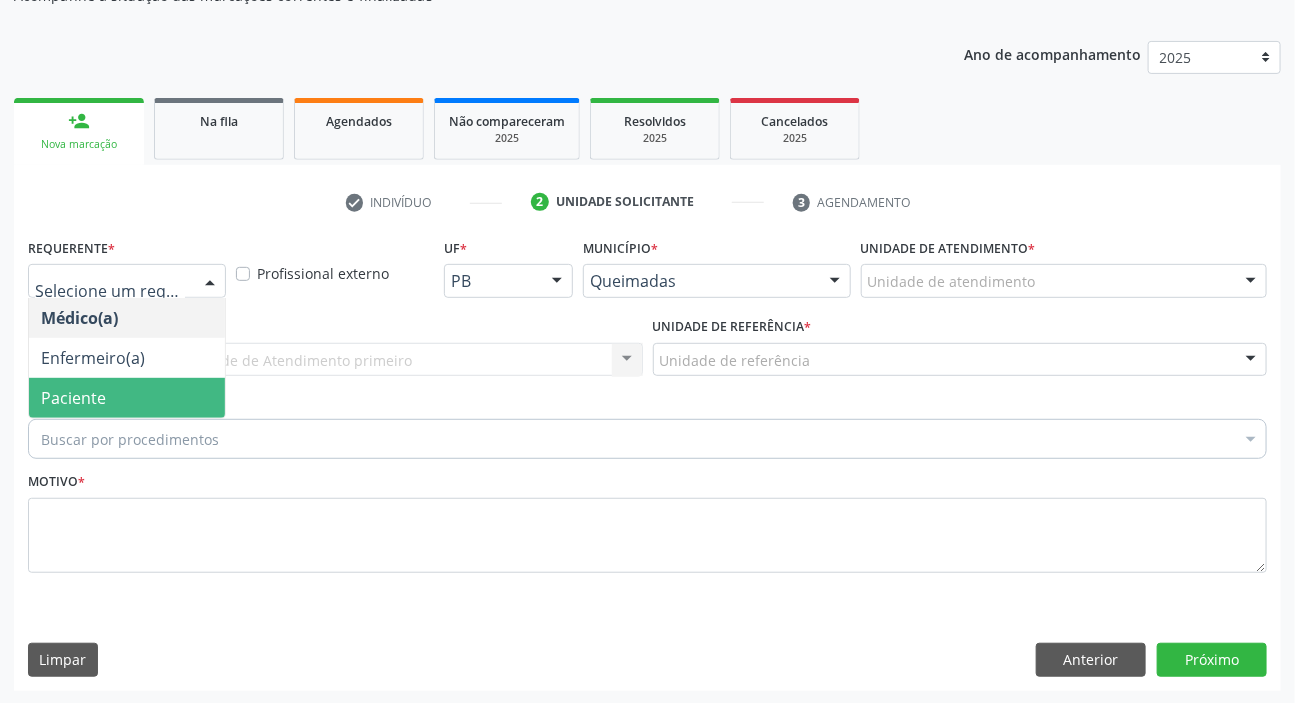 click on "Paciente" at bounding box center [73, 398] 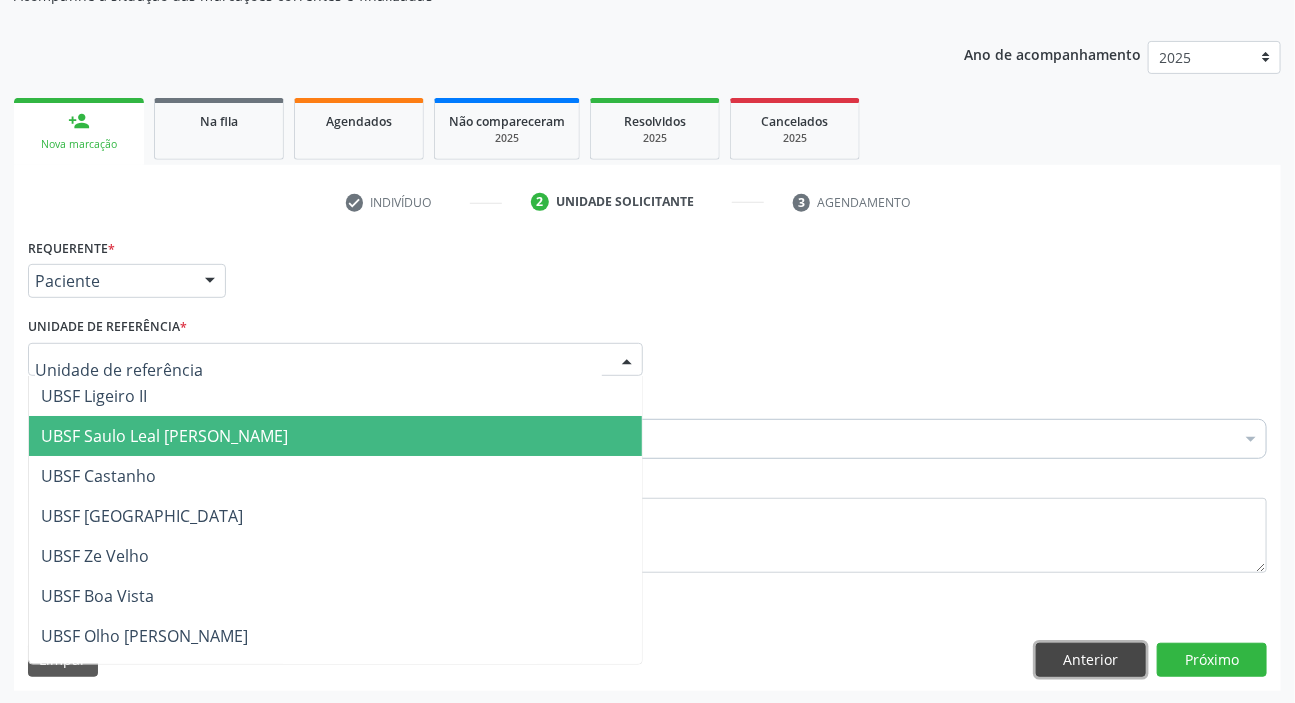click on "Anterior" at bounding box center [1091, 660] 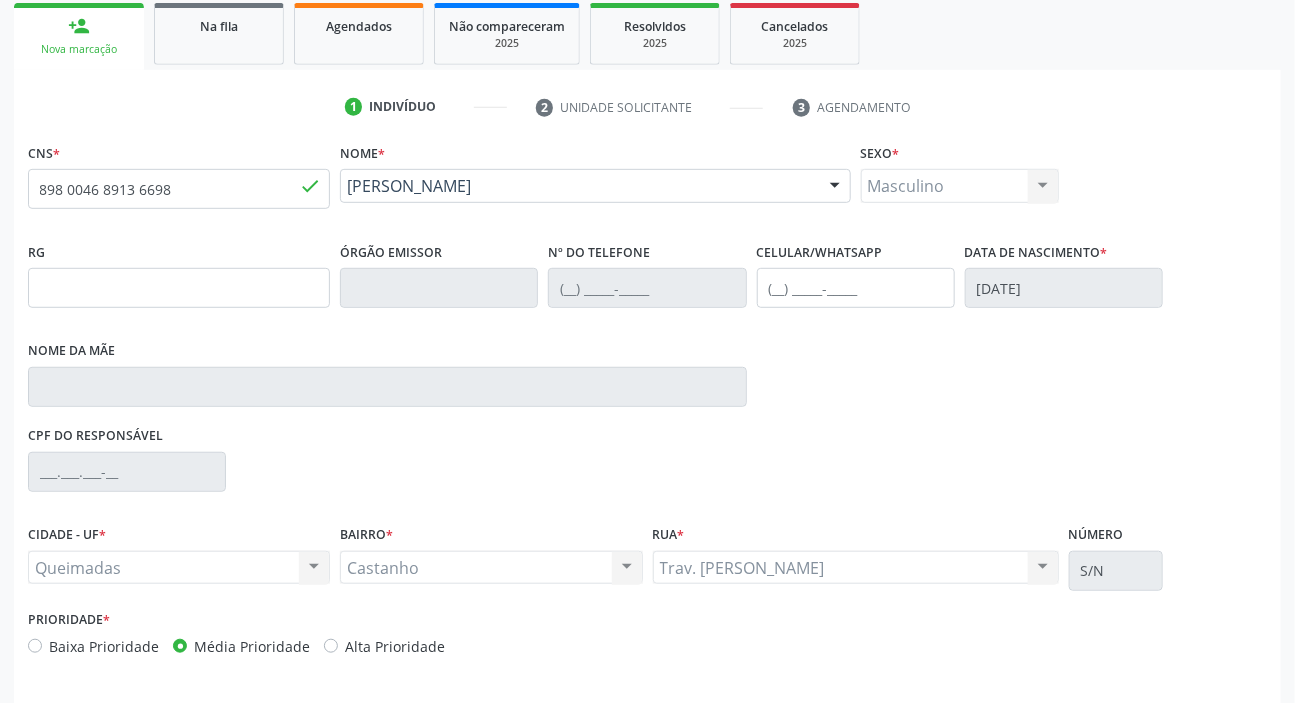 scroll, scrollTop: 366, scrollLeft: 0, axis: vertical 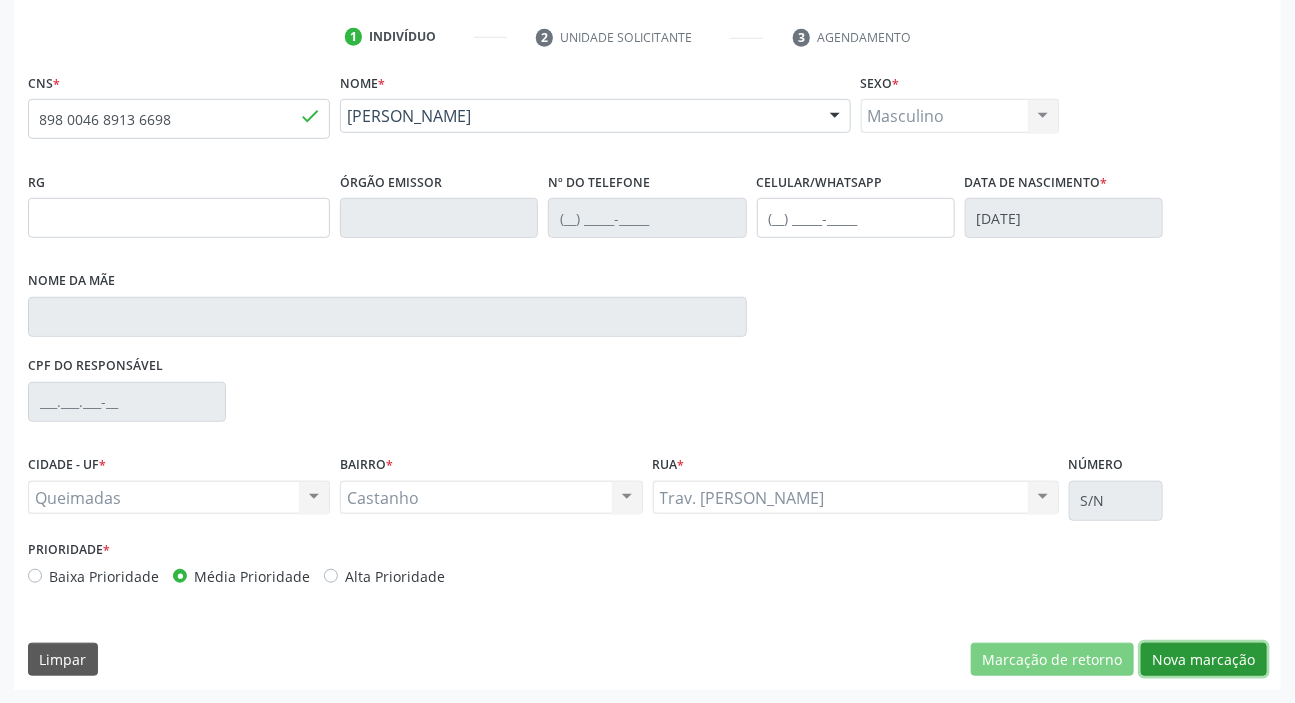 click on "Nova marcação" at bounding box center [1204, 660] 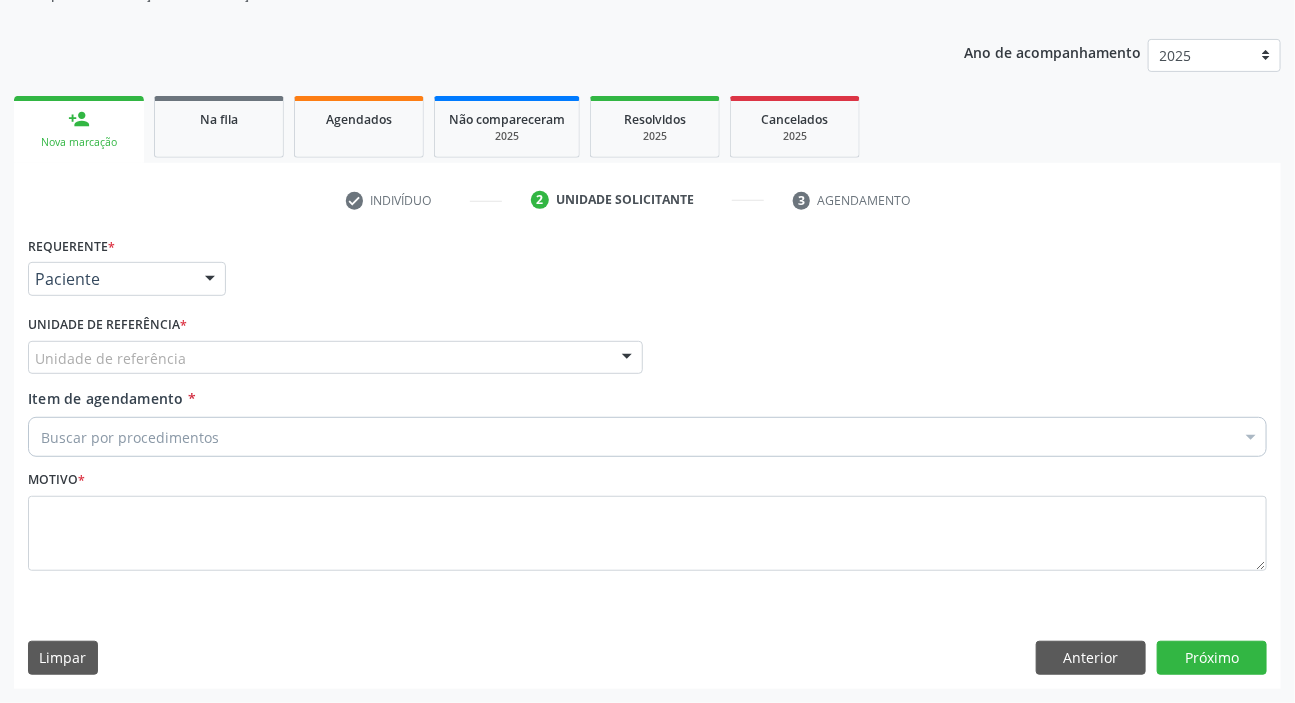 scroll, scrollTop: 201, scrollLeft: 0, axis: vertical 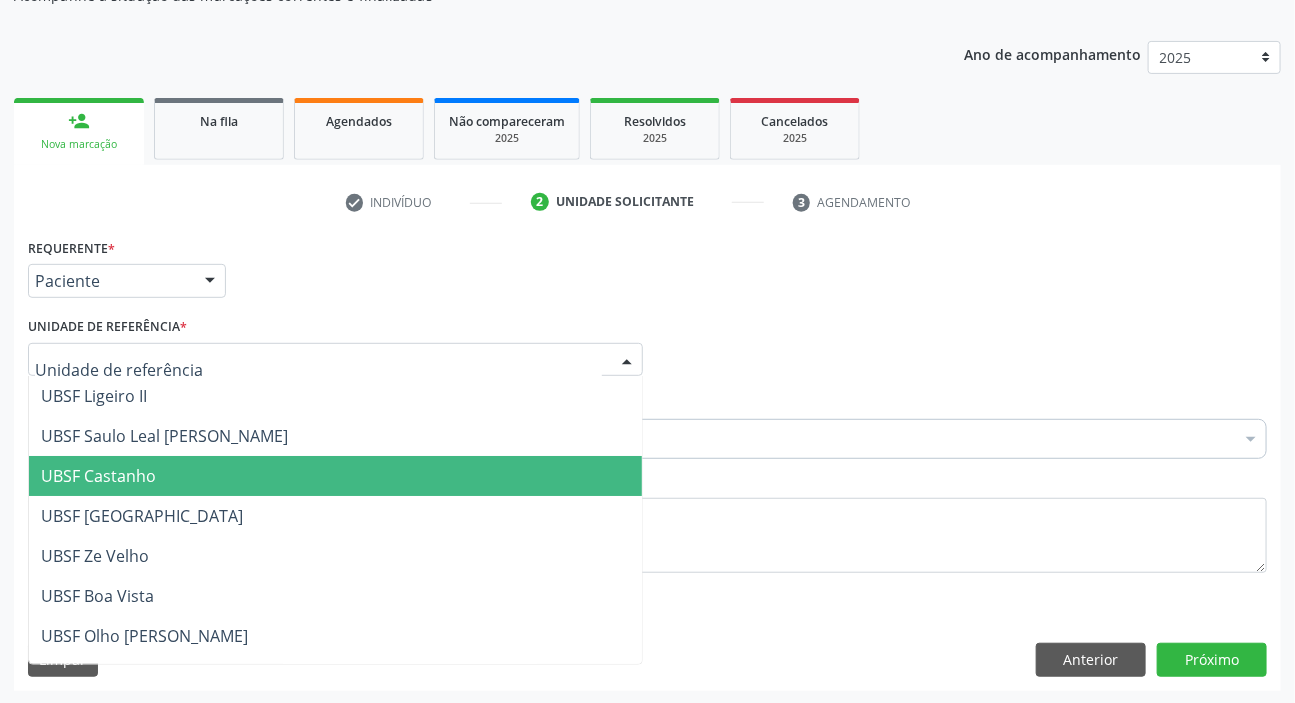 click on "UBSF Castanho" at bounding box center [98, 476] 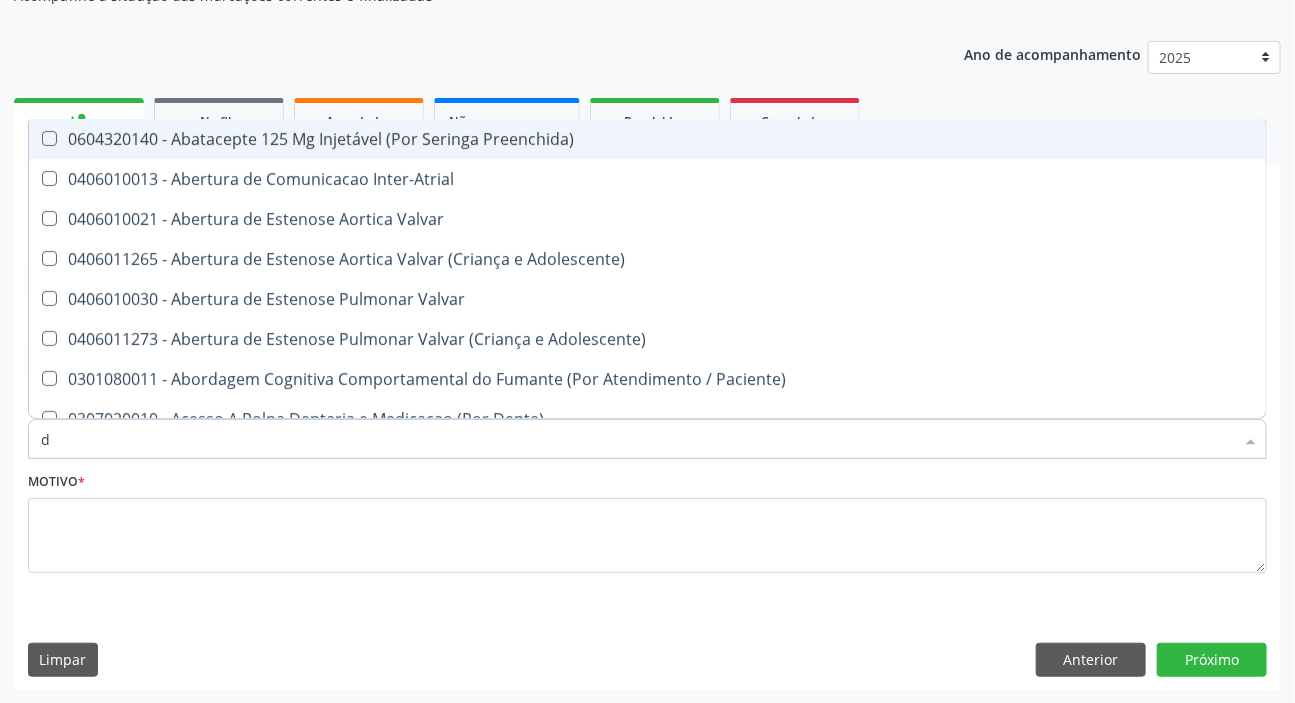 type on "DERMAT" 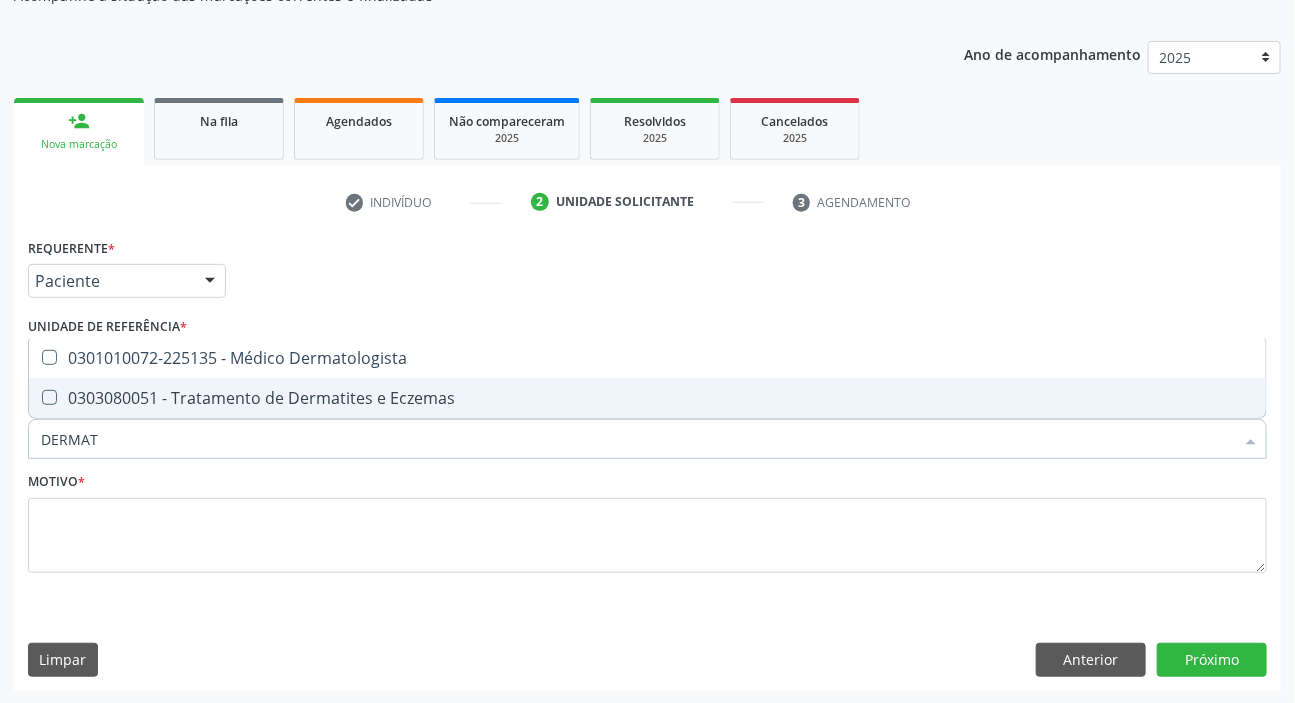 click on "0301010072-225135 - Médico Dermatologista" at bounding box center (647, 358) 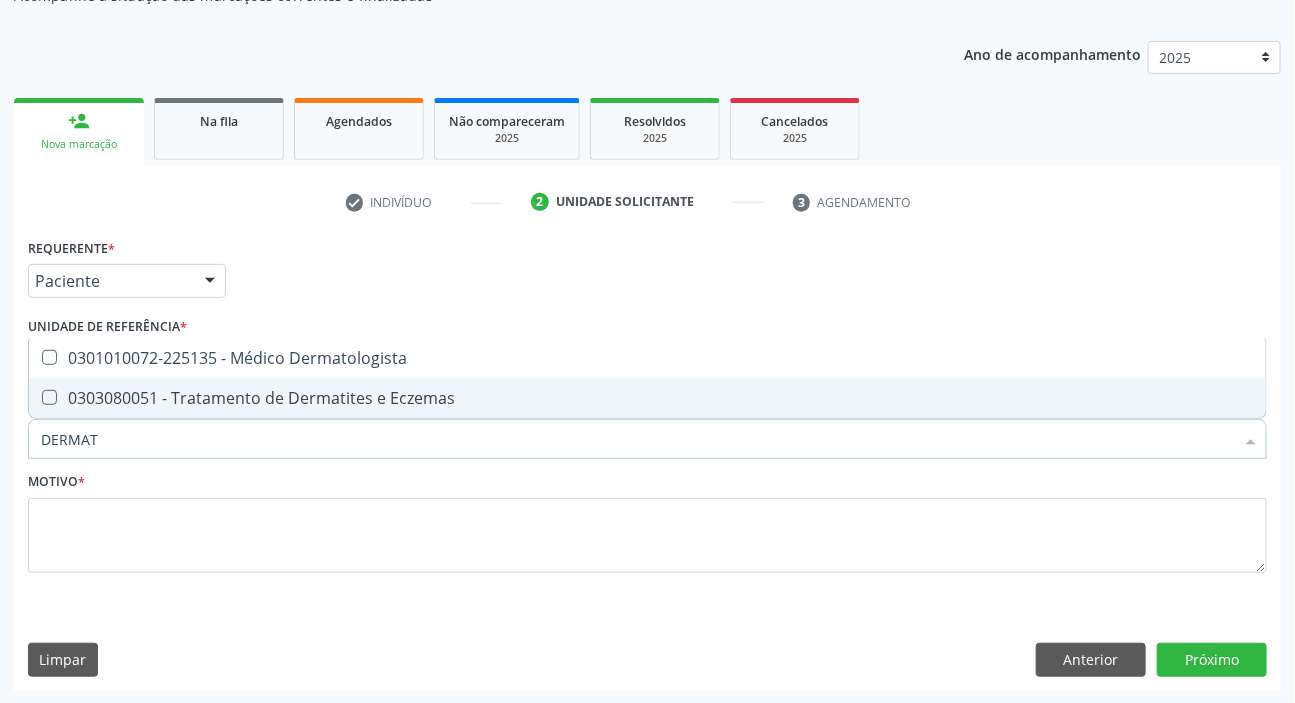 checkbox on "true" 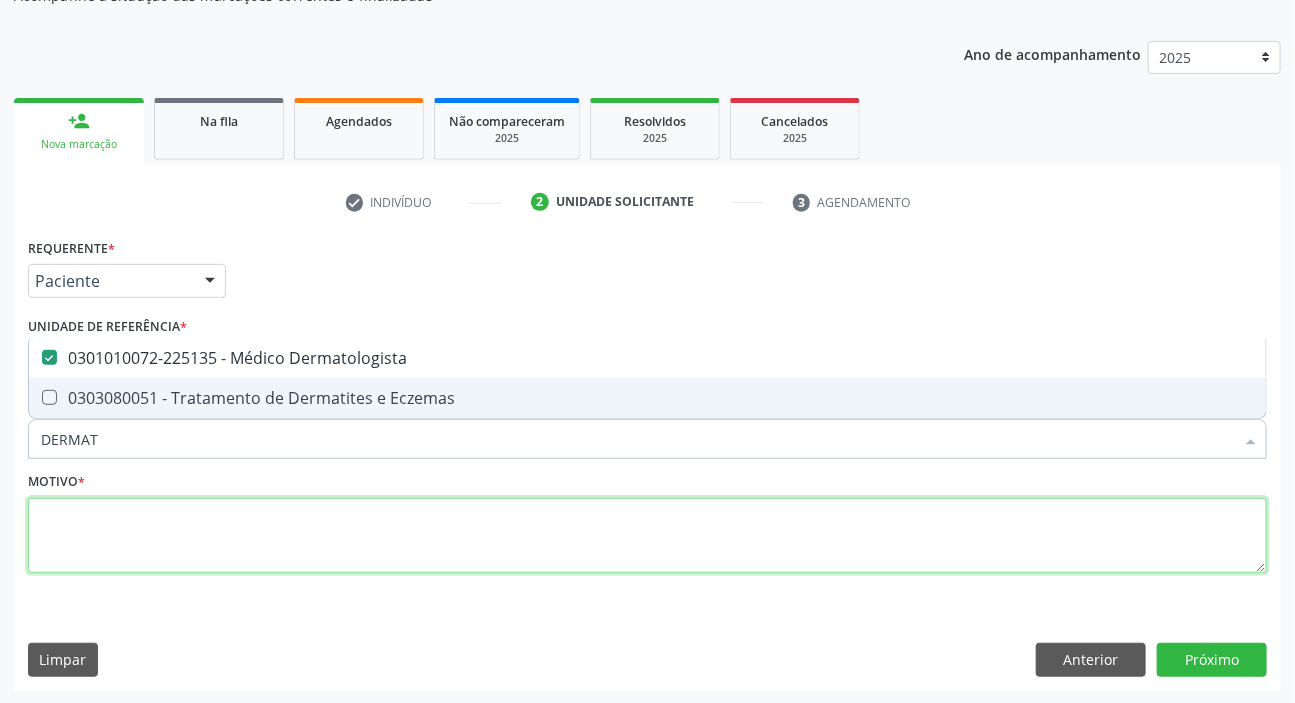 click at bounding box center [647, 536] 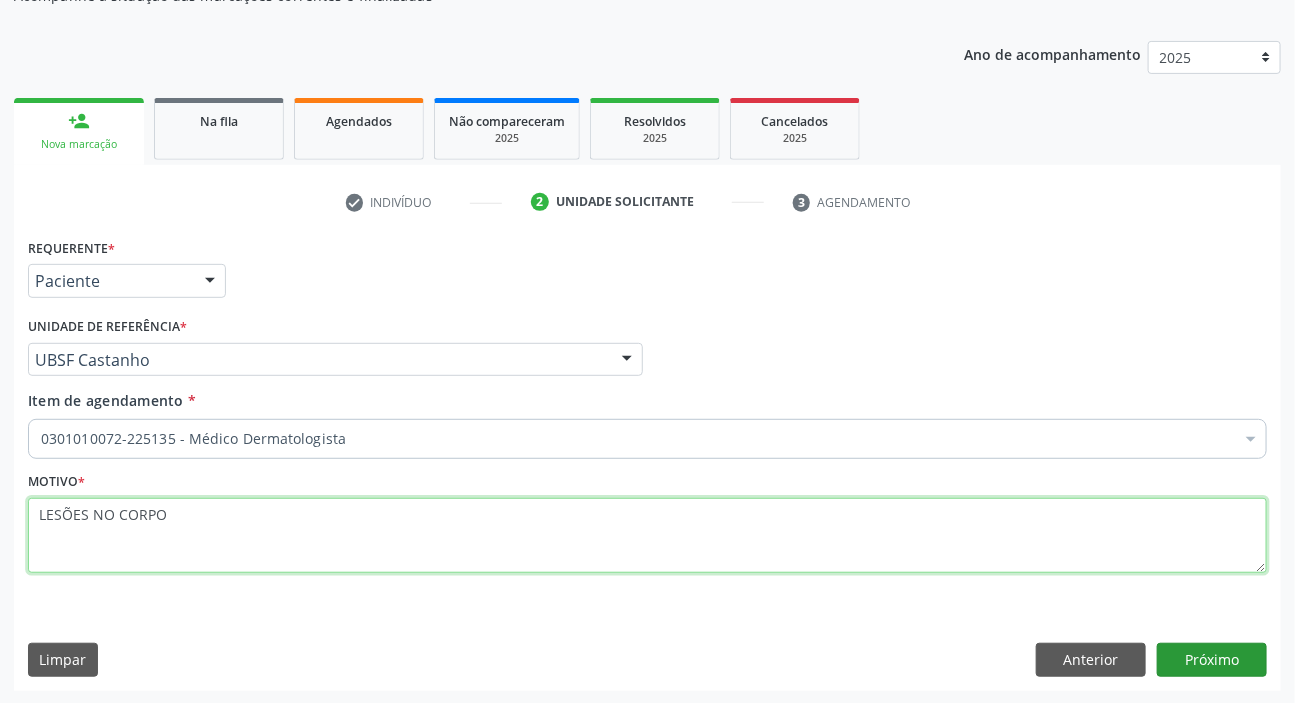 type on "LESÕES NO CORPO" 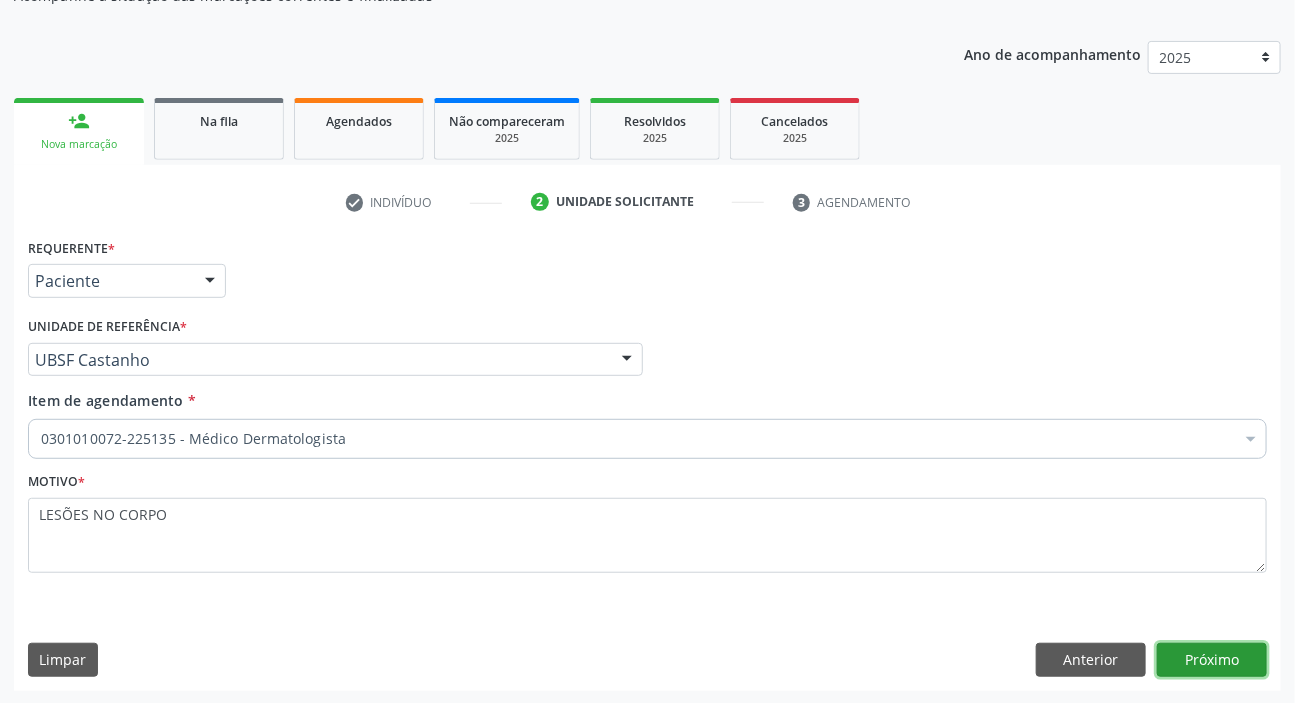 click on "Próximo" at bounding box center [1212, 660] 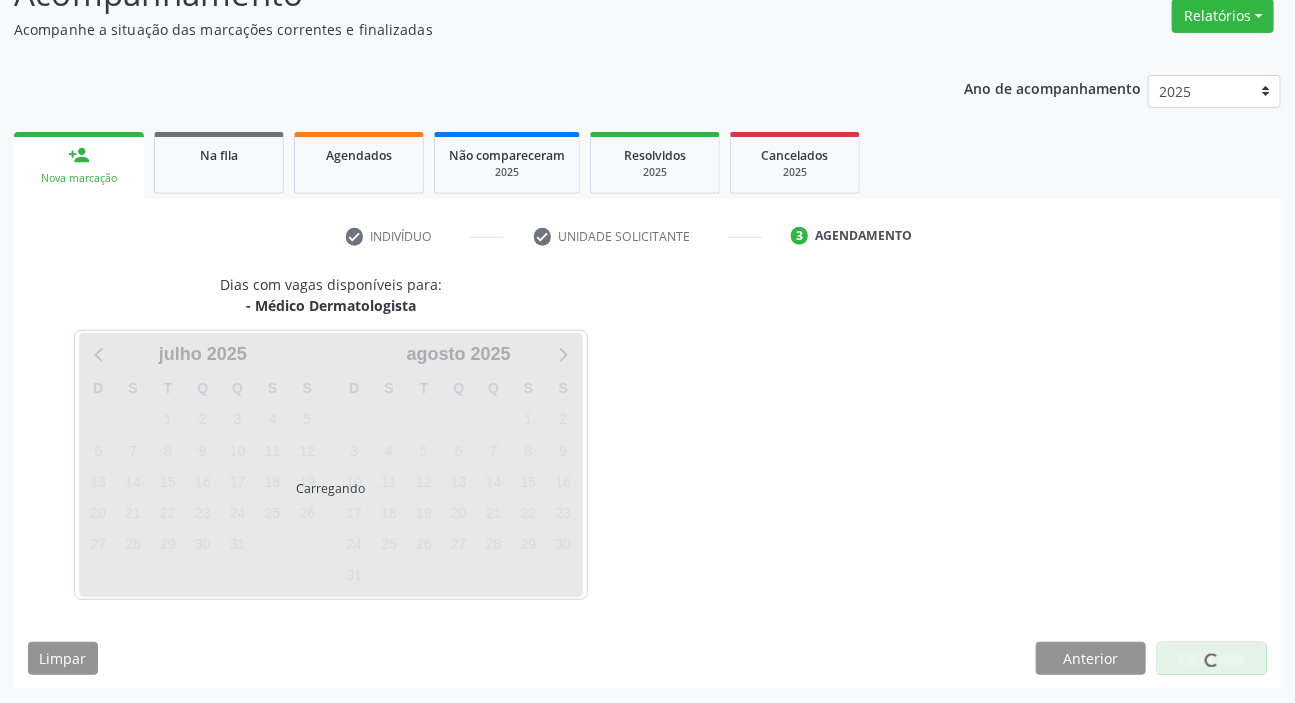 scroll, scrollTop: 166, scrollLeft: 0, axis: vertical 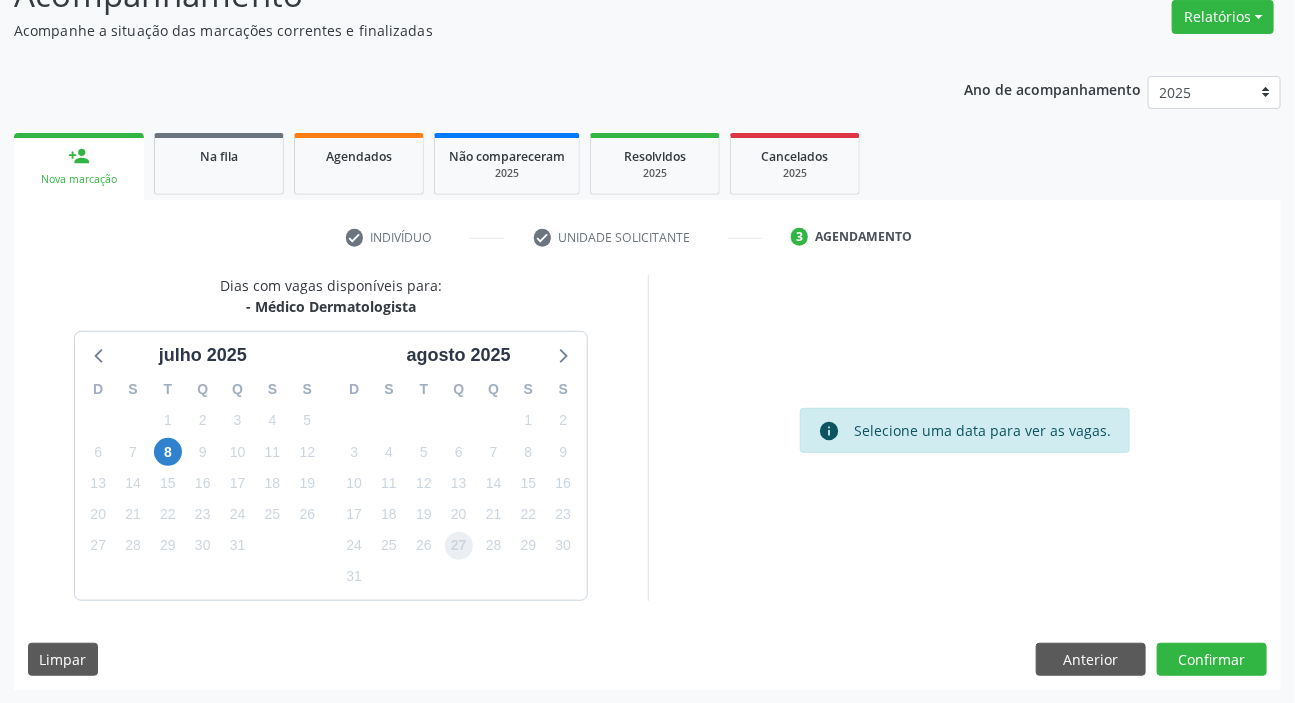 click on "27" at bounding box center [459, 546] 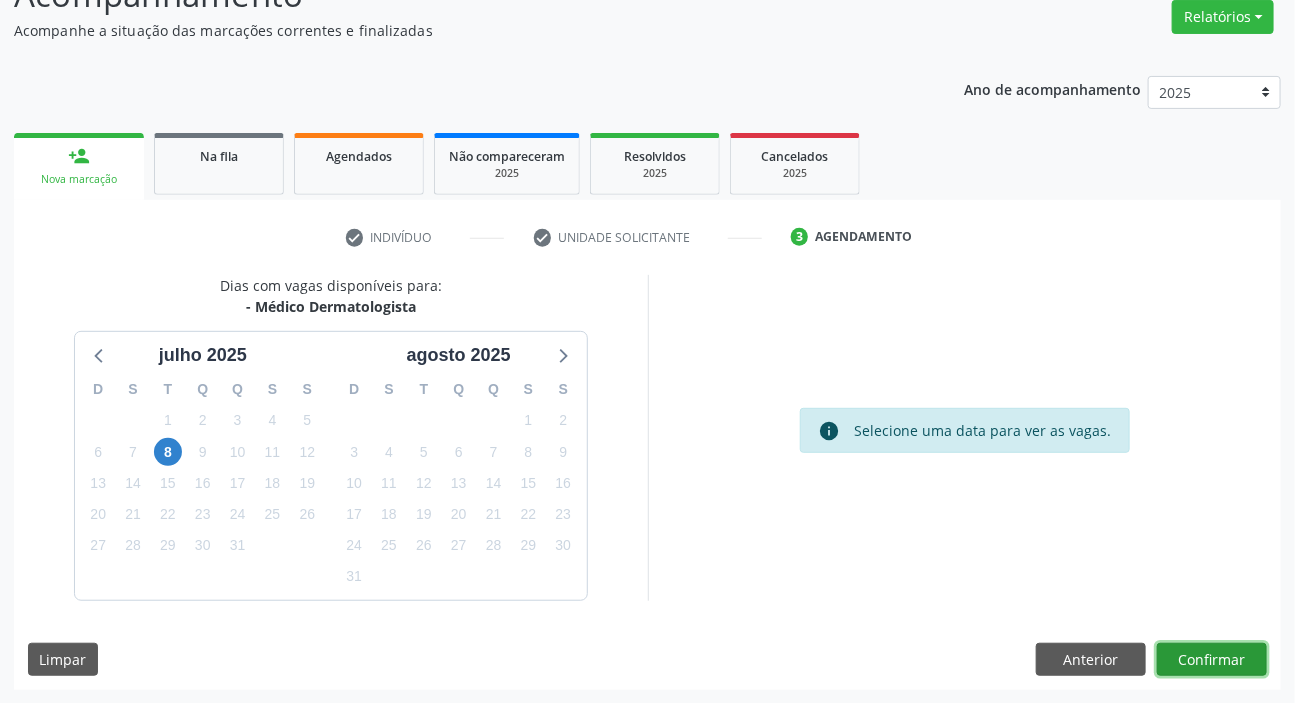 click on "Confirmar" at bounding box center [1212, 660] 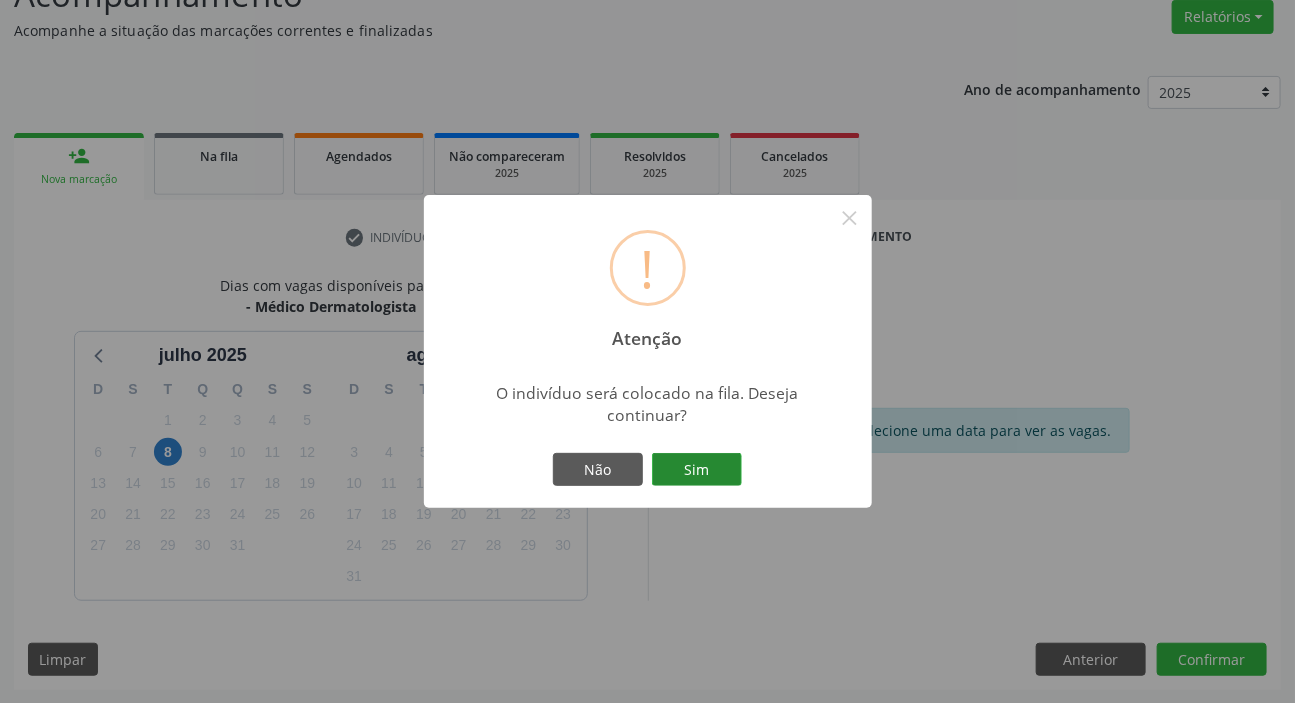 click on "Sim" at bounding box center [697, 470] 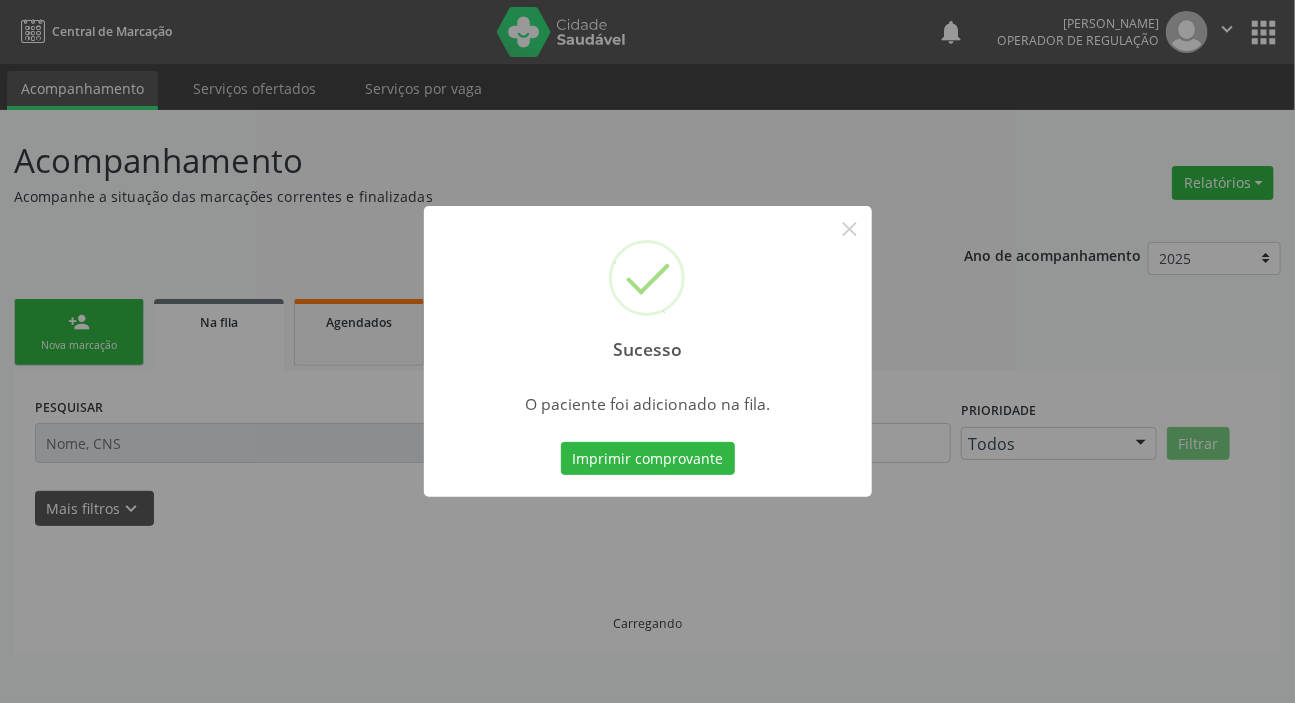 scroll, scrollTop: 0, scrollLeft: 0, axis: both 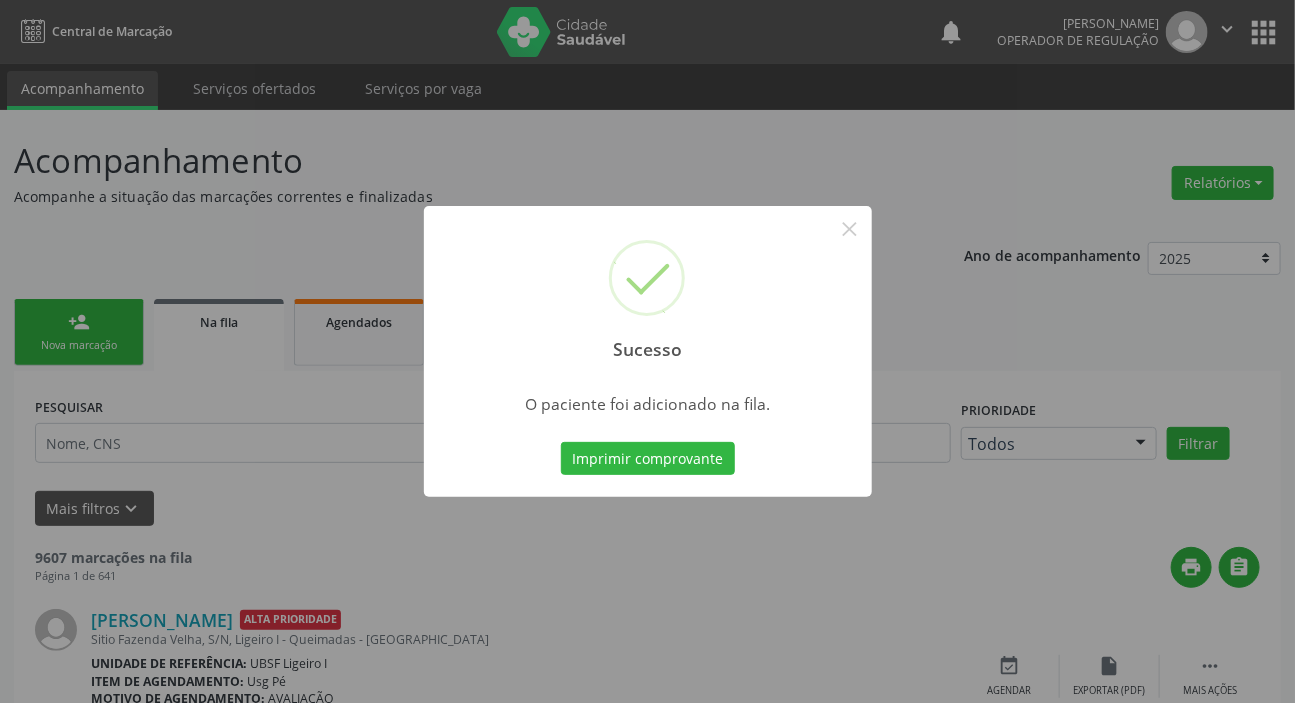 click on "Sucesso × O paciente foi adicionado na fila. Imprimir comprovante Cancel" at bounding box center (647, 351) 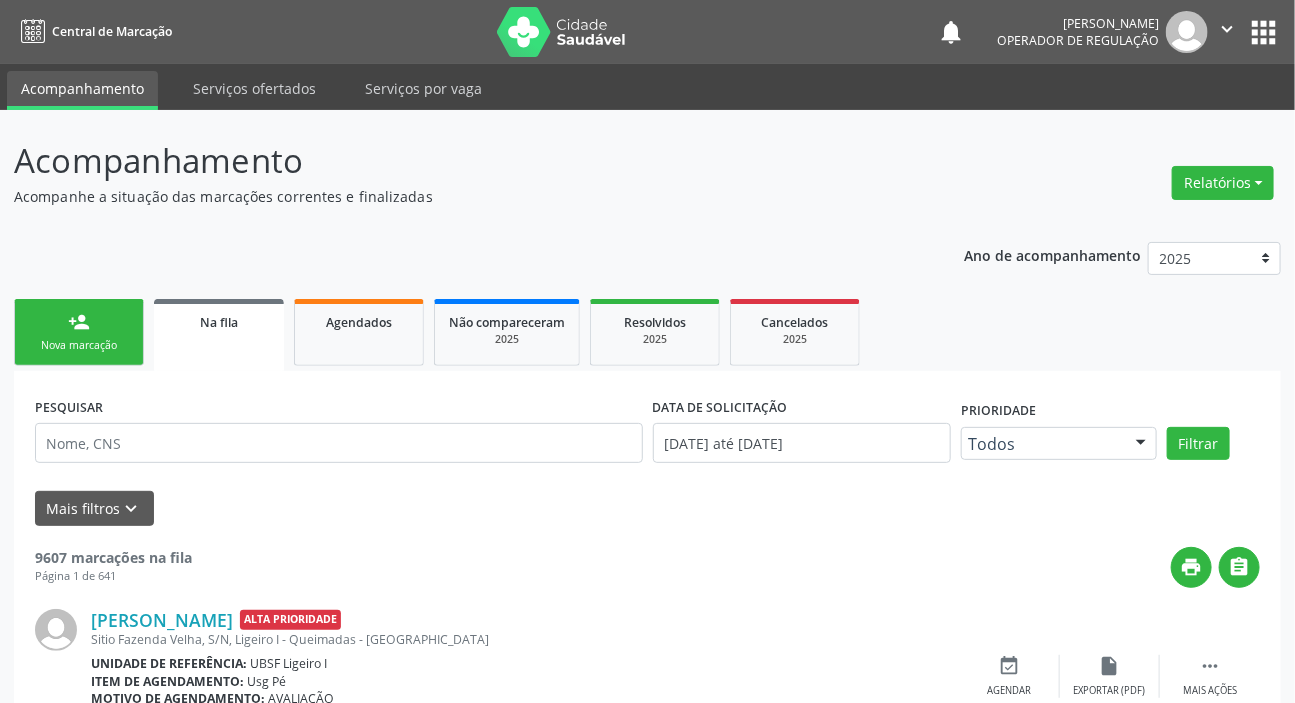 click on "Nova marcação" at bounding box center (79, 345) 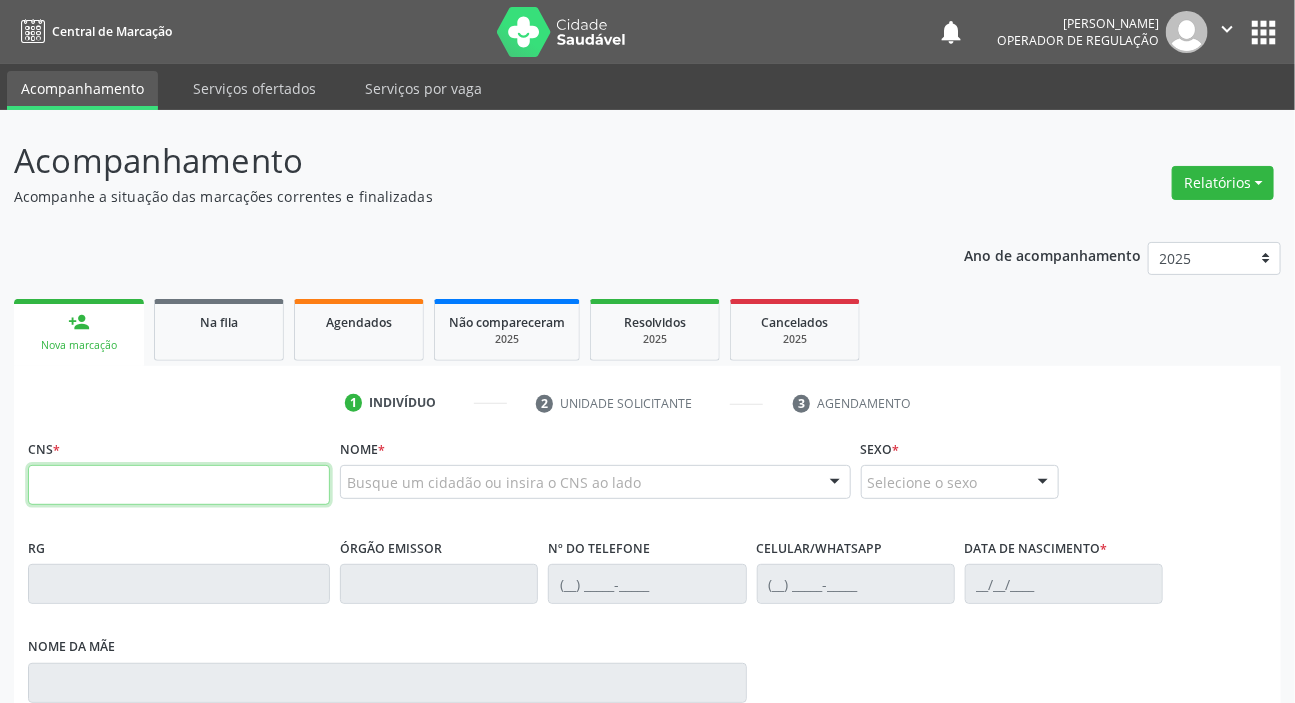 click at bounding box center [179, 485] 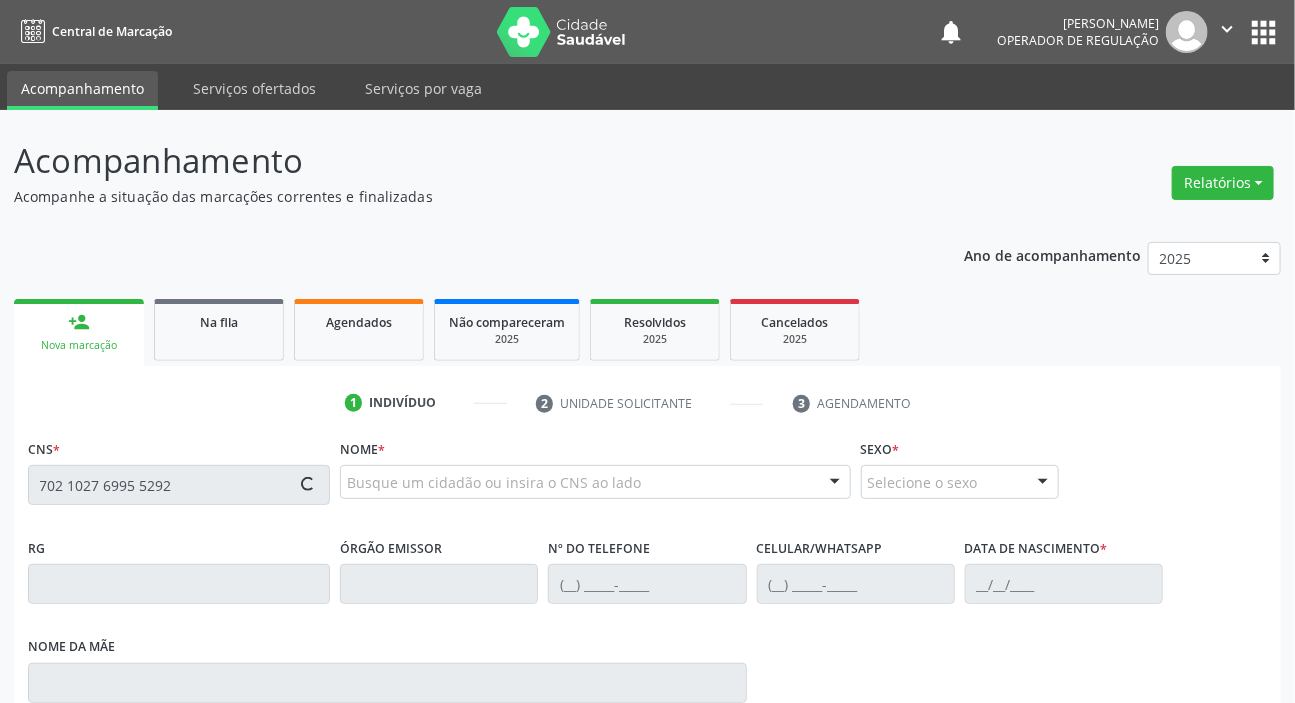 type on "702 1027 6995 5292" 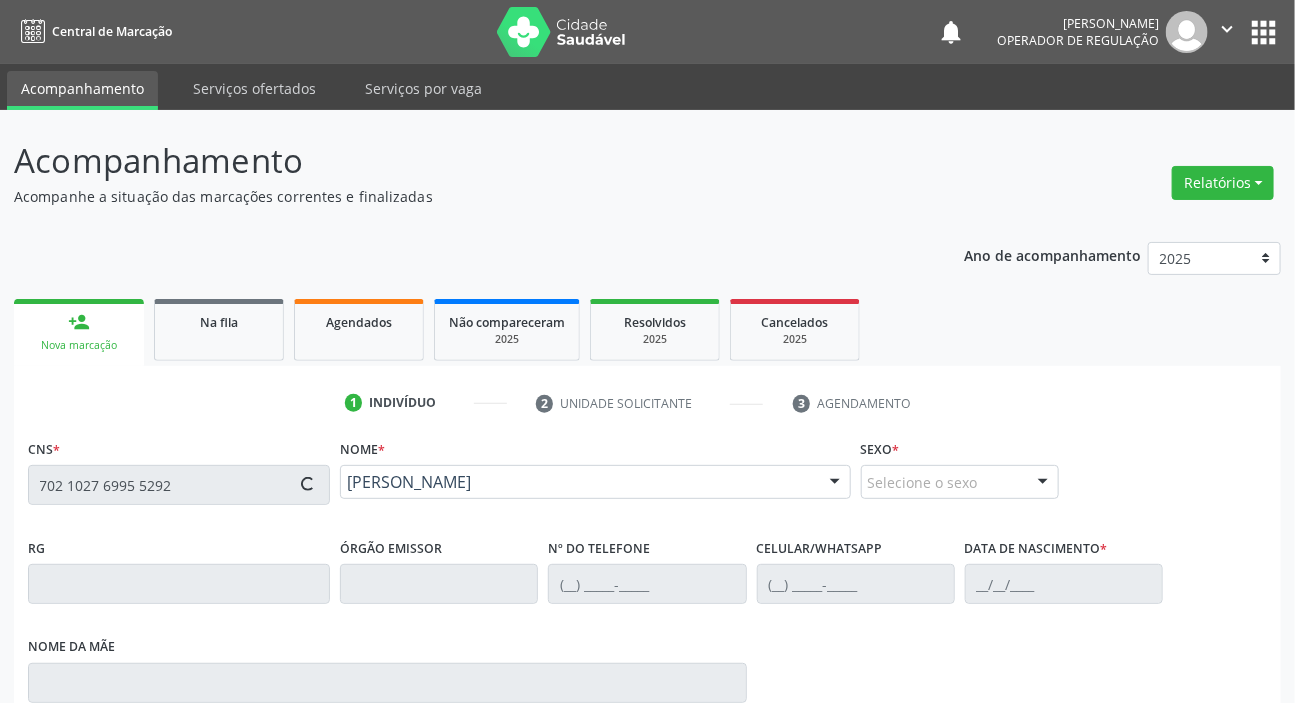 type on "[PHONE_NUMBER]" 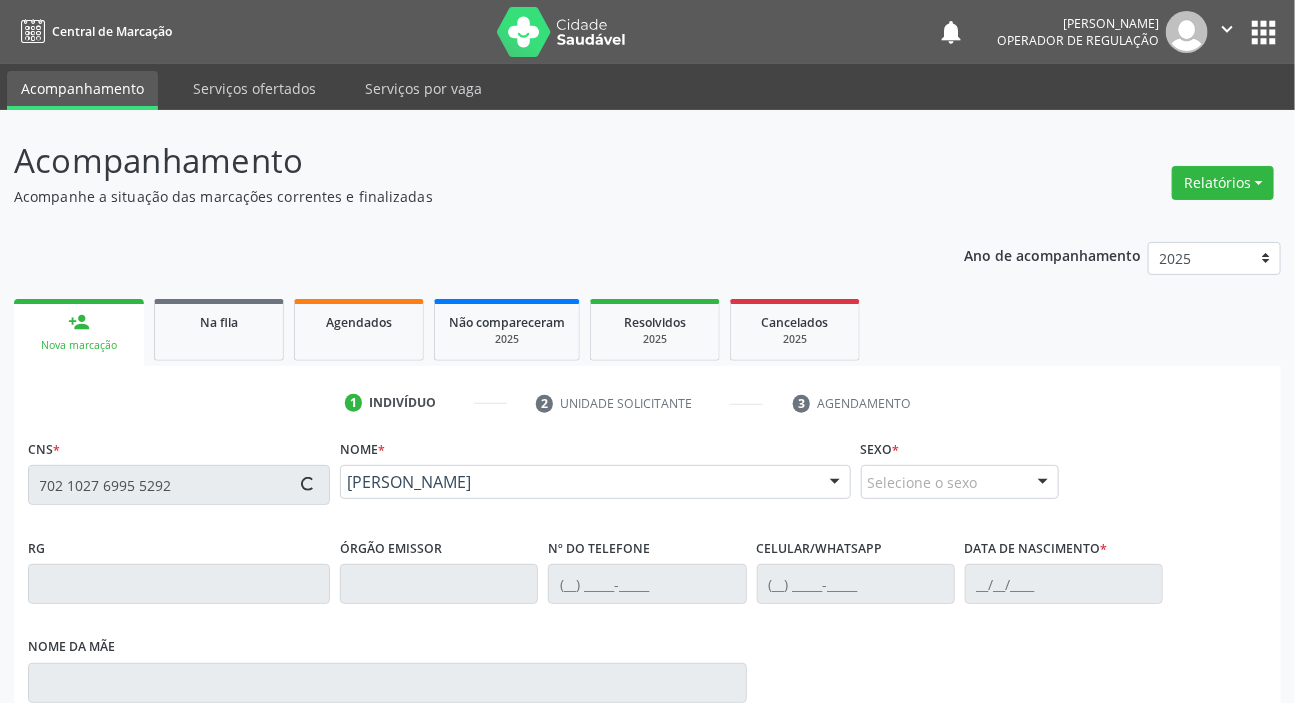 type on "[PHONE_NUMBER]" 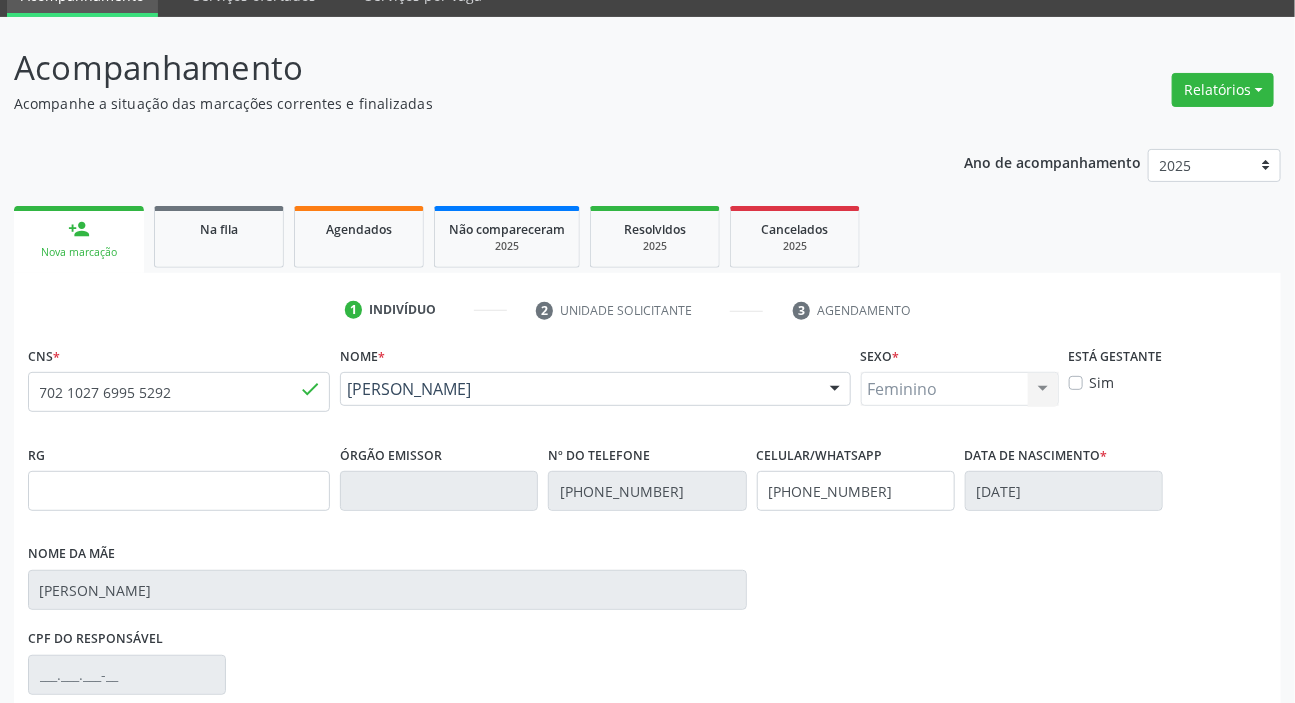 scroll, scrollTop: 366, scrollLeft: 0, axis: vertical 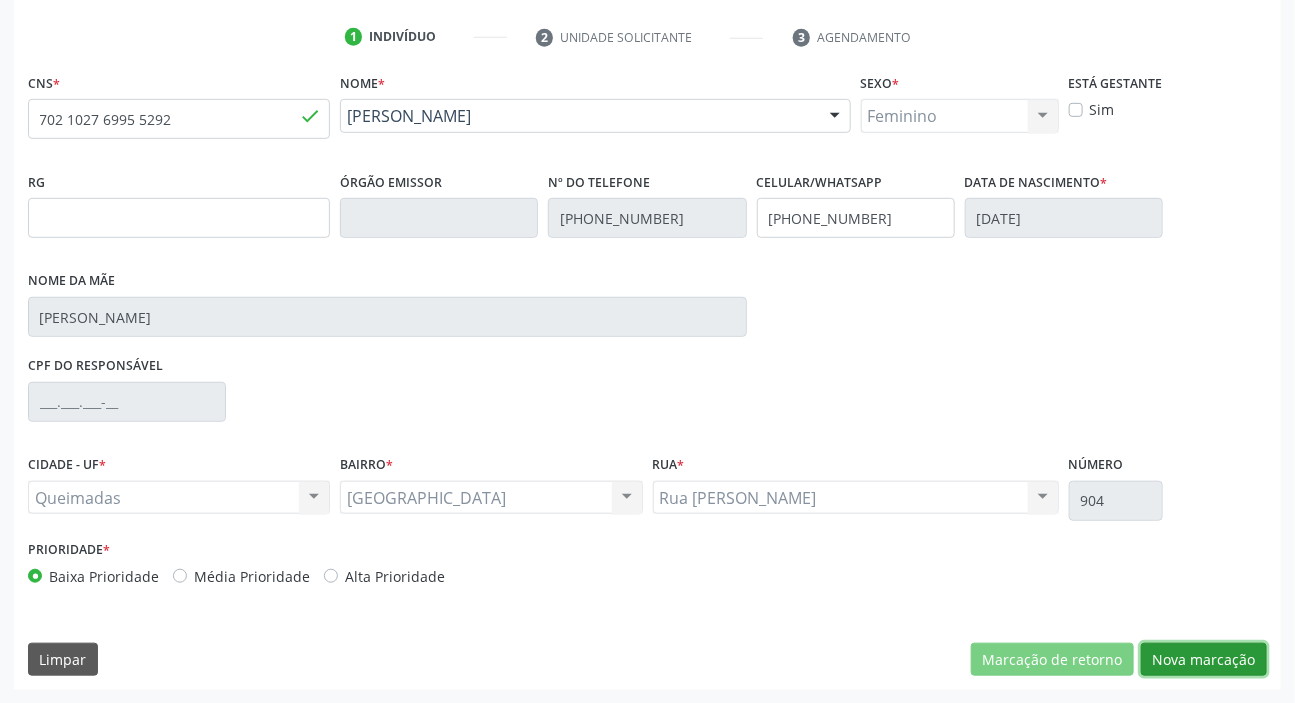 click on "Nova marcação" at bounding box center [1204, 660] 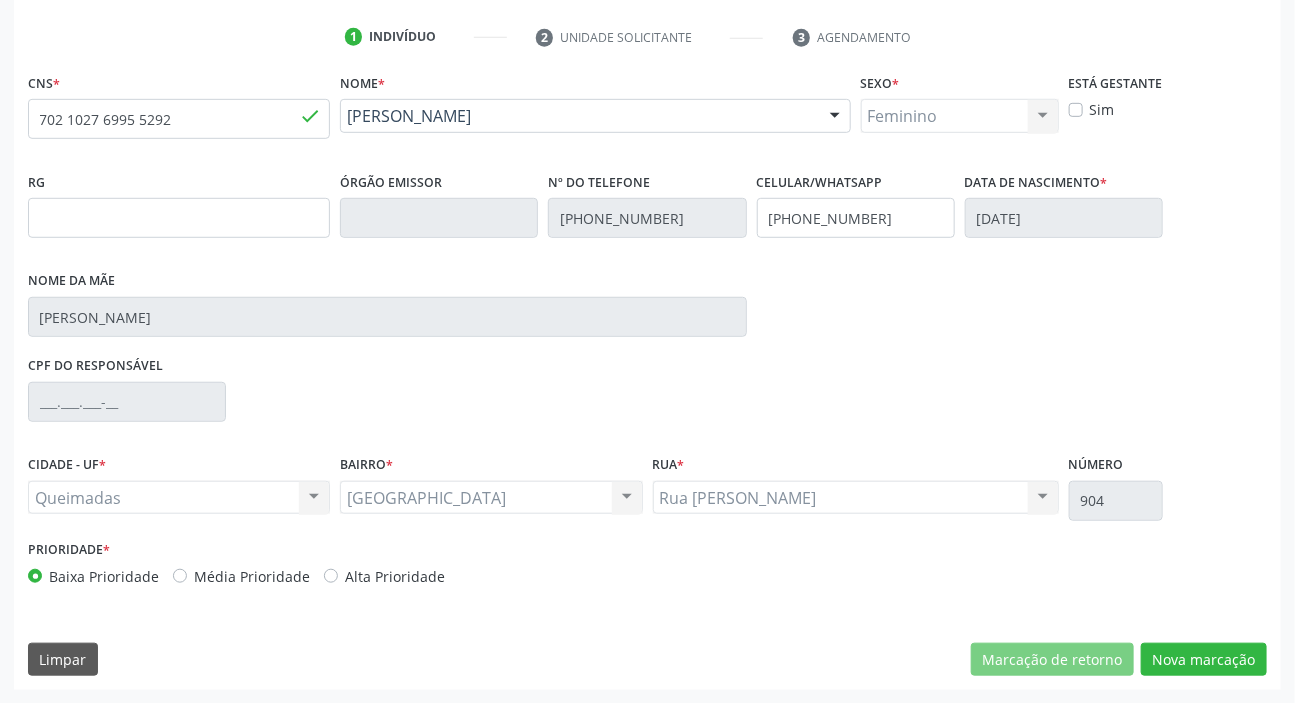 scroll, scrollTop: 201, scrollLeft: 0, axis: vertical 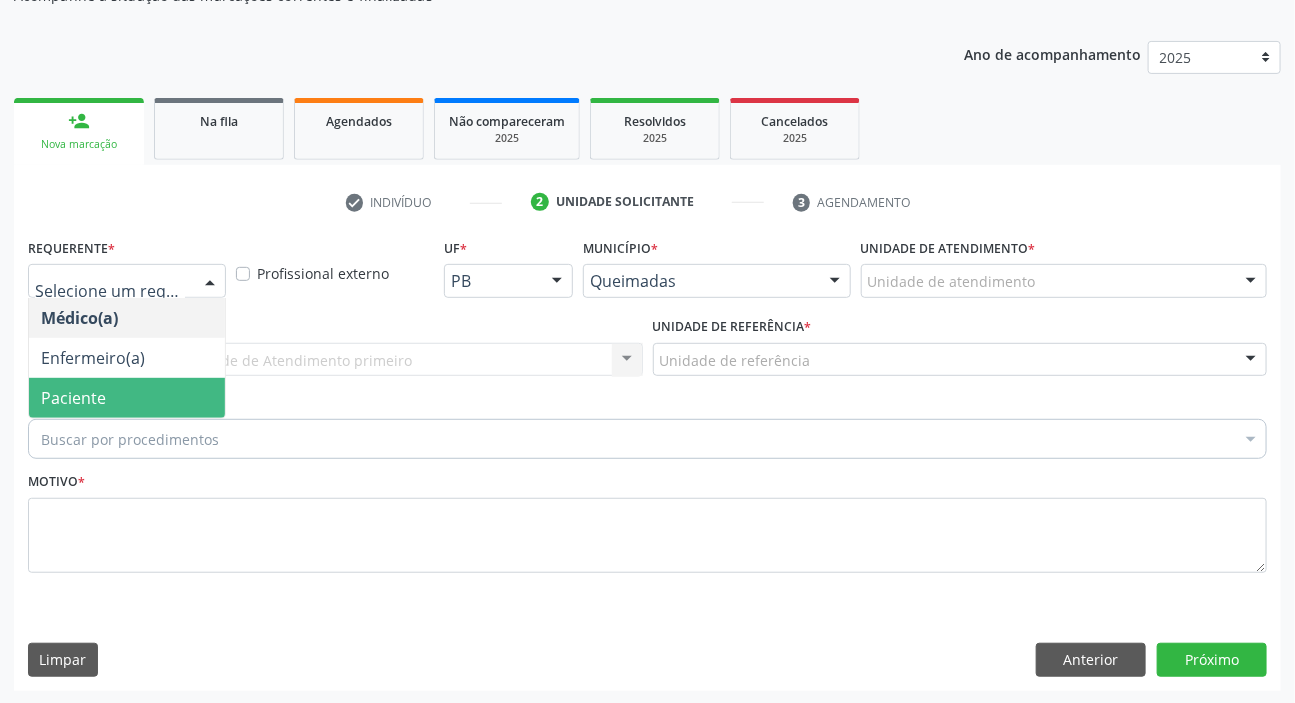 click on "Paciente" at bounding box center [127, 398] 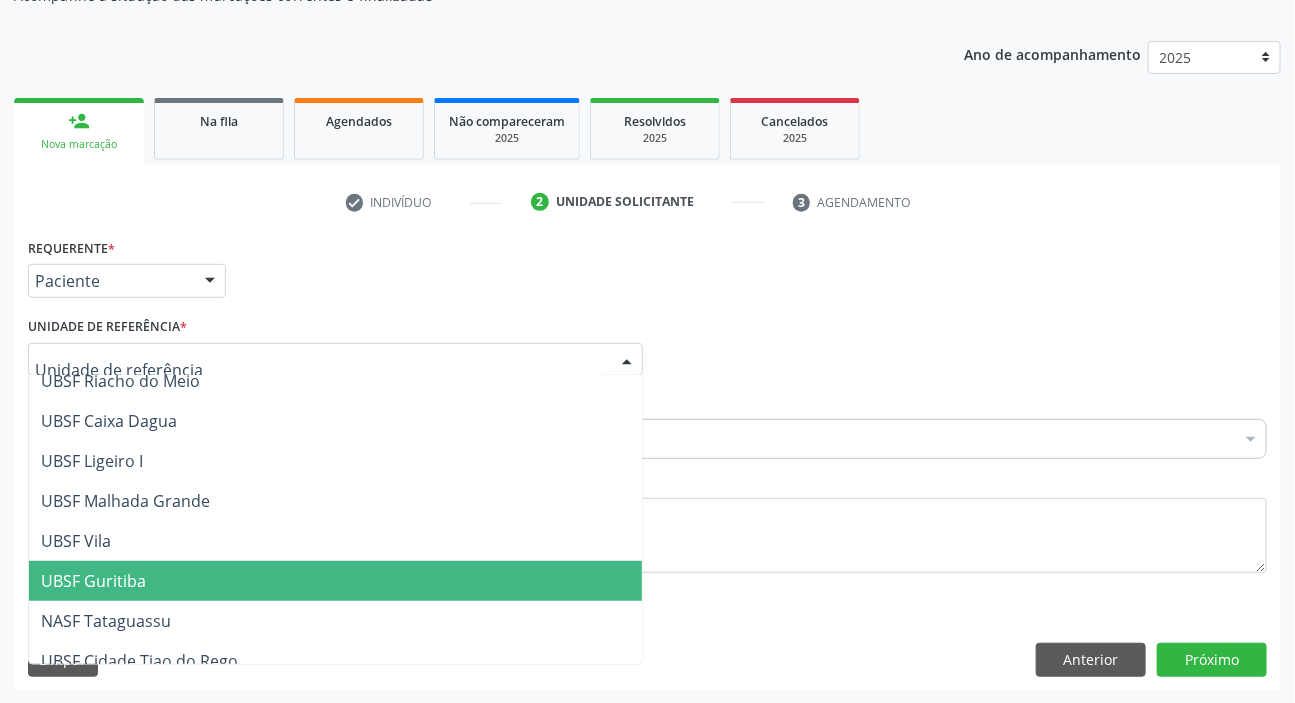 scroll, scrollTop: 512, scrollLeft: 0, axis: vertical 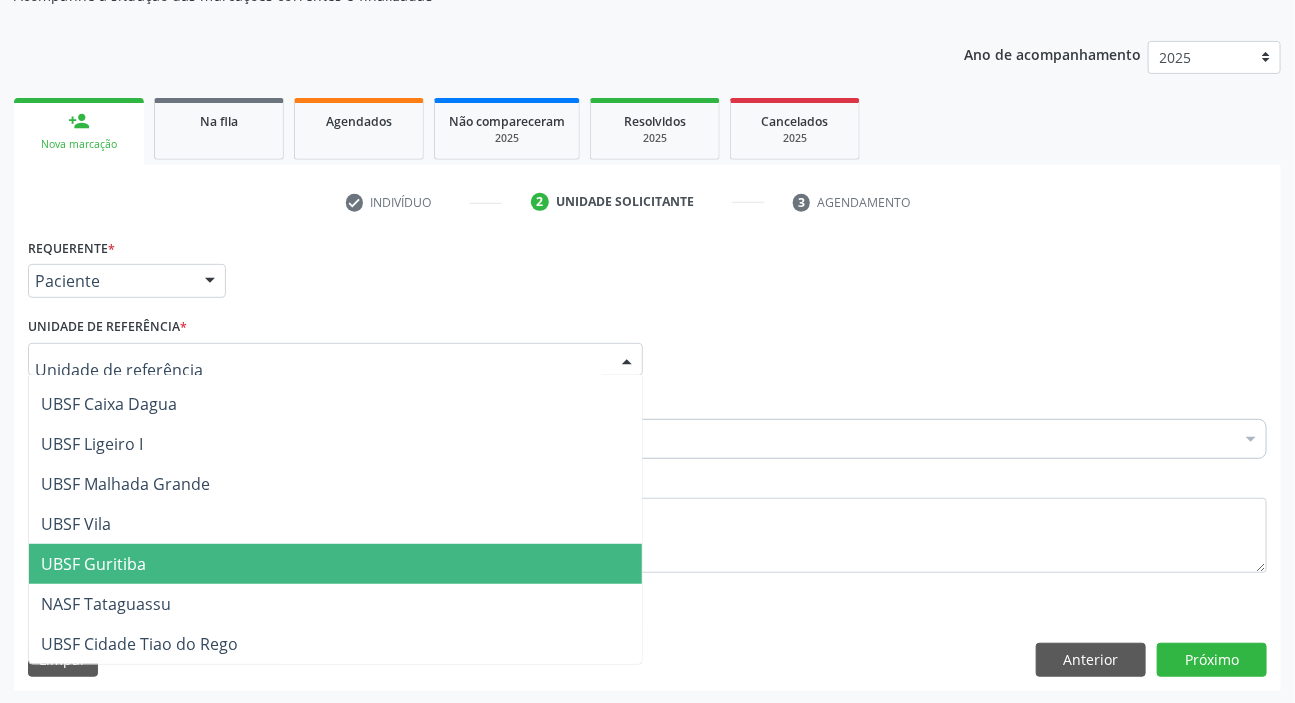 click on "UBSF Cidade Tiao do Rego" at bounding box center (139, 644) 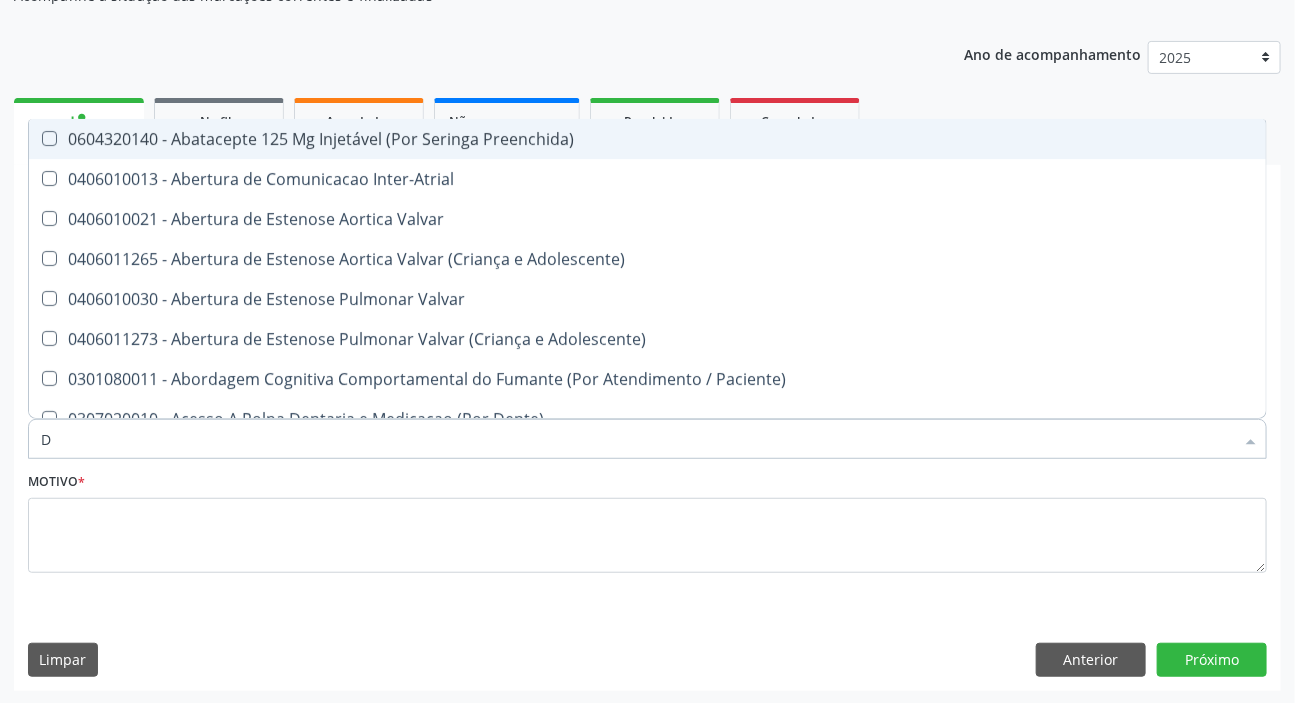 type on "DERMAT" 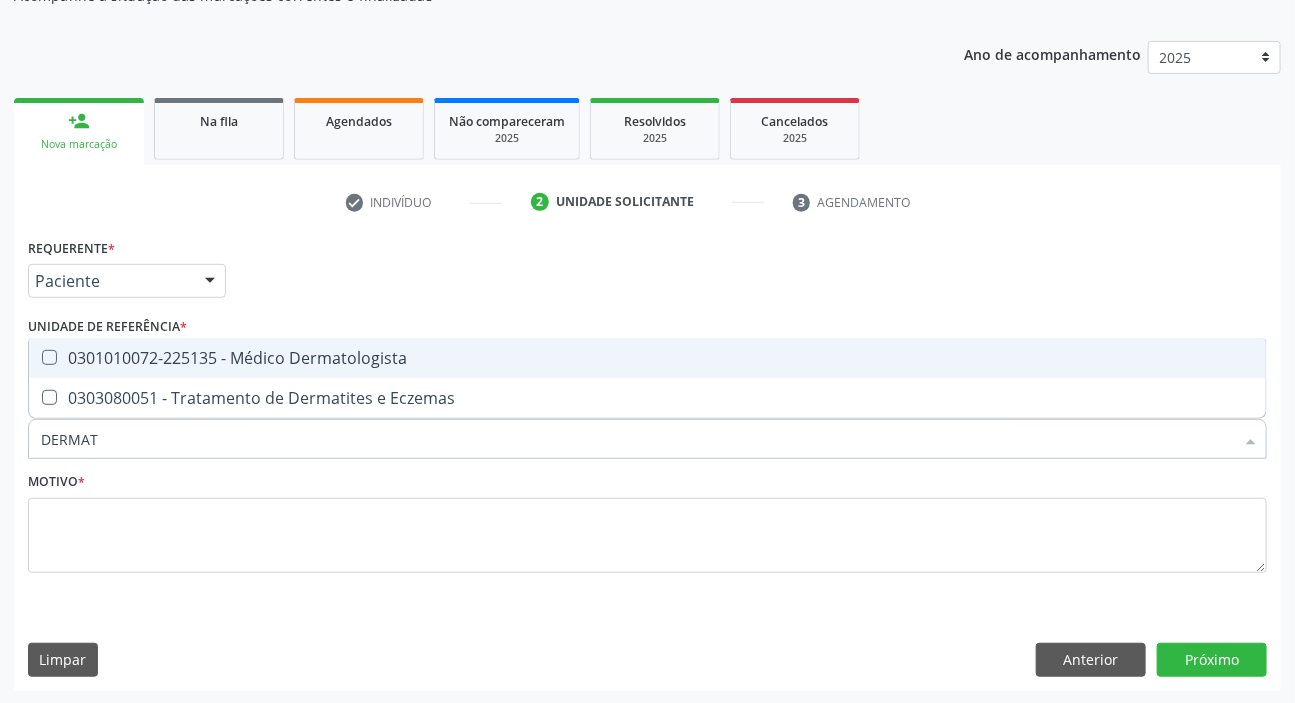 click on "0301010072-225135 - Médico Dermatologista" at bounding box center [647, 358] 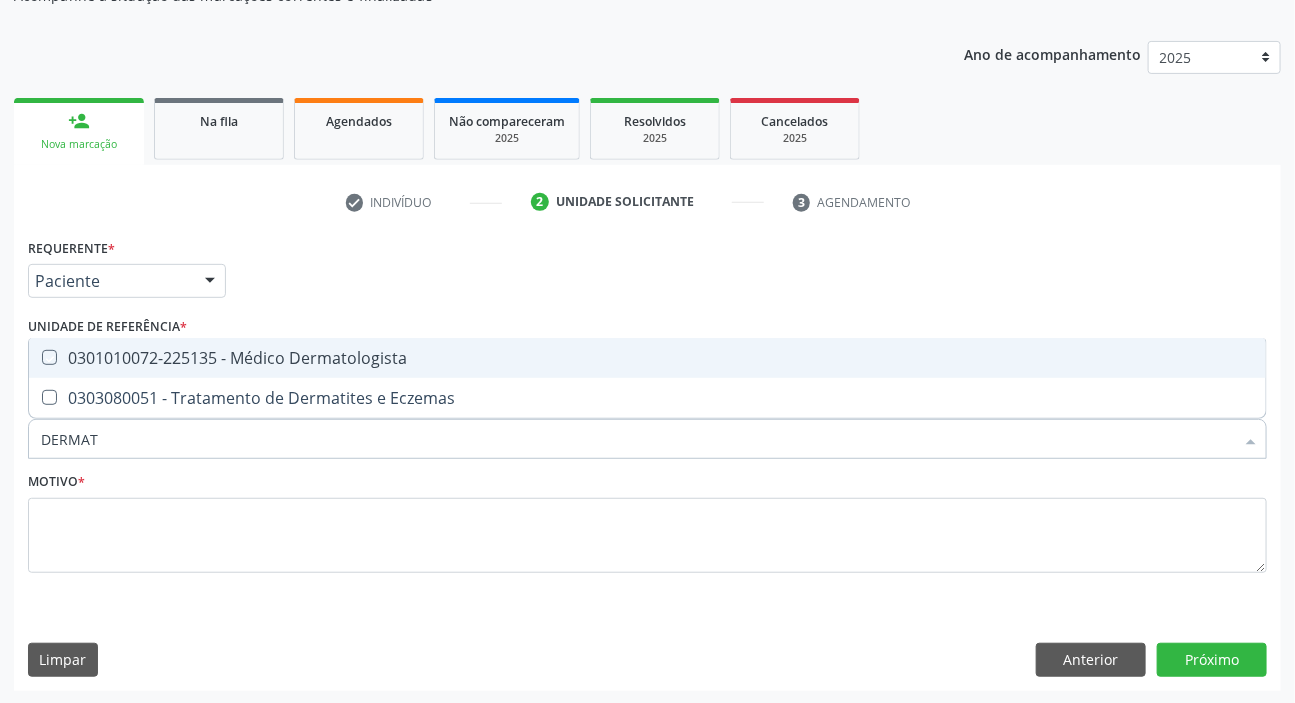 checkbox on "true" 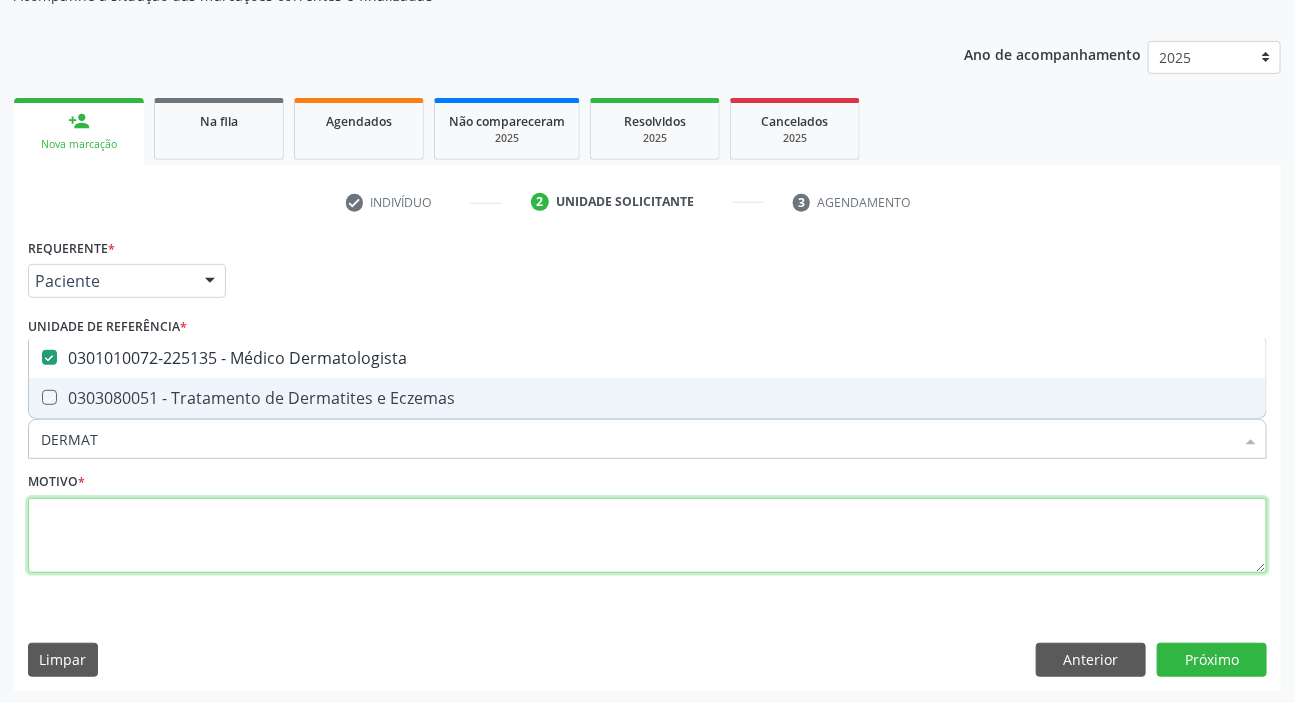 click at bounding box center (647, 536) 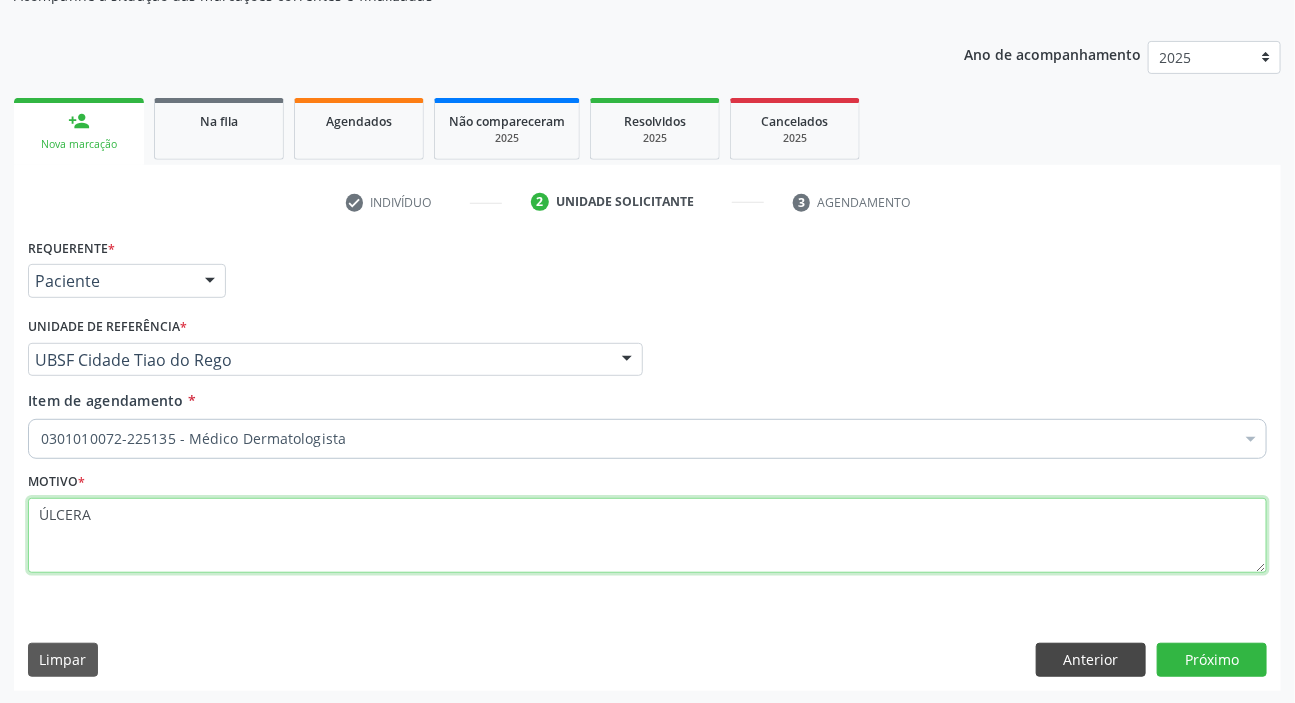 type on "ÚLCERA" 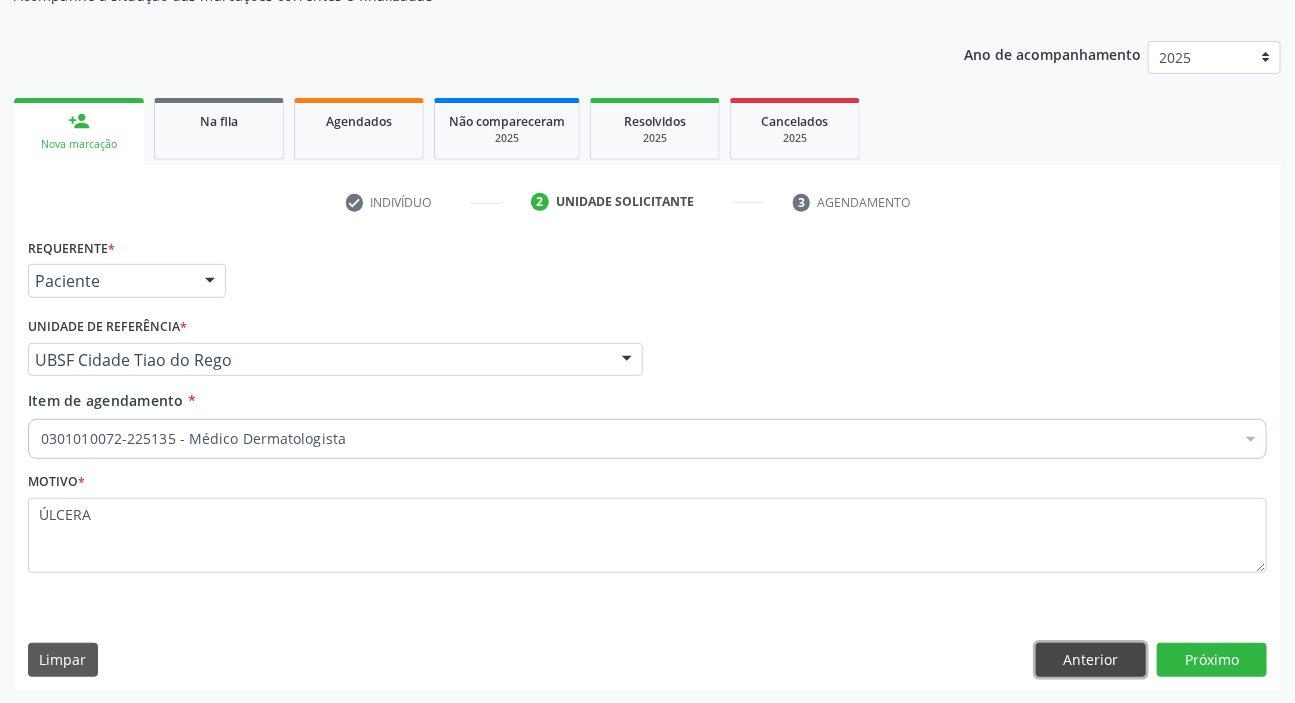 click on "Anterior" at bounding box center (1091, 660) 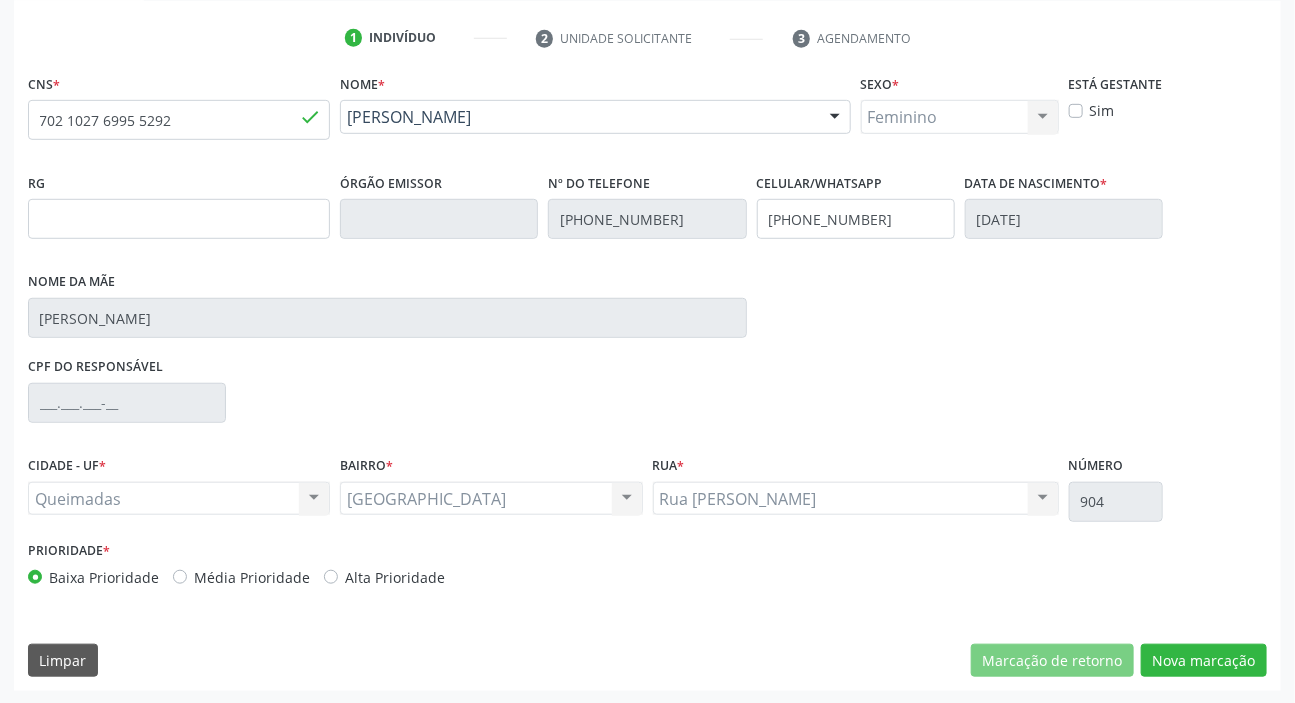 scroll, scrollTop: 366, scrollLeft: 0, axis: vertical 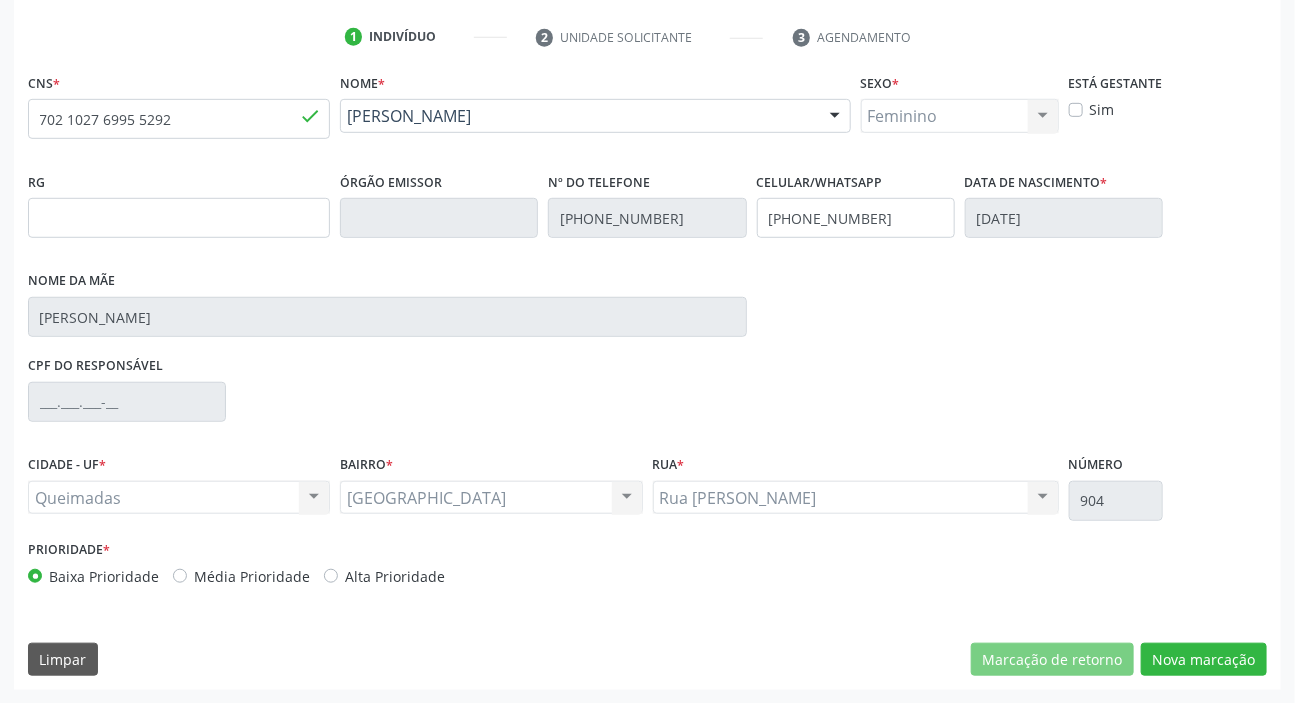 click on "Alta Prioridade" at bounding box center [384, 576] 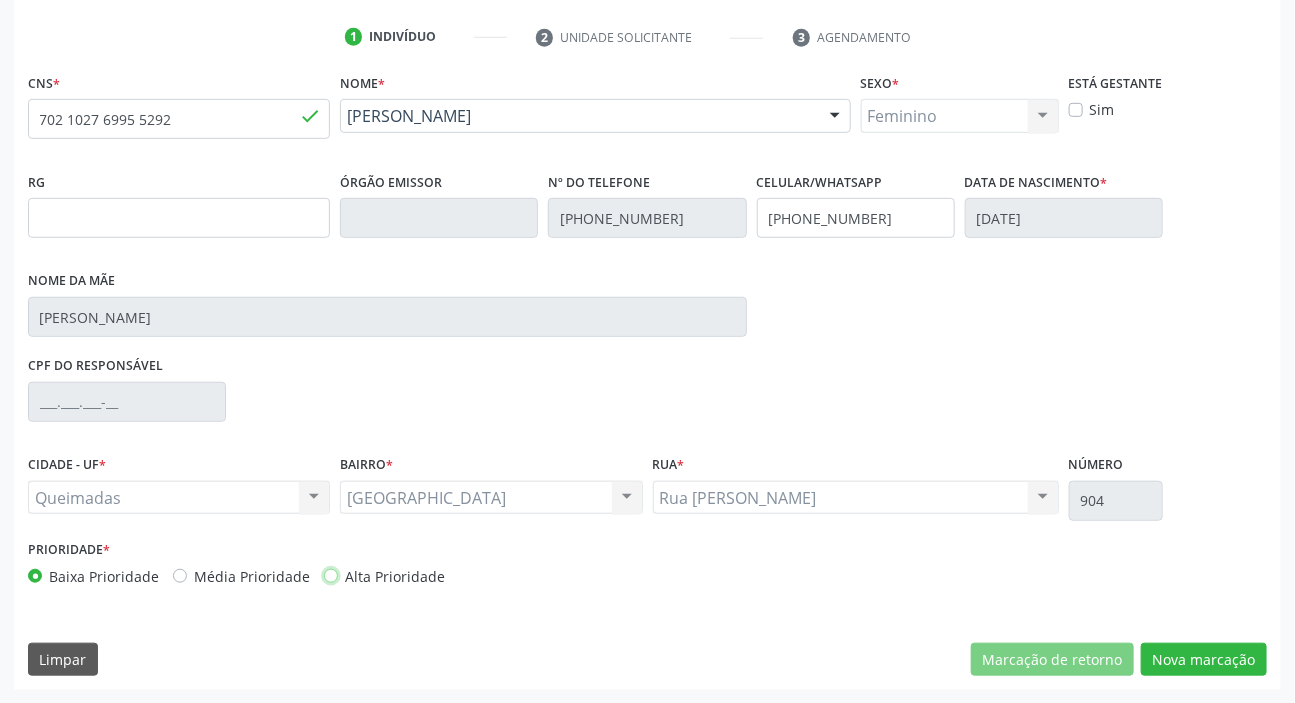 click on "Alta Prioridade" at bounding box center [331, 575] 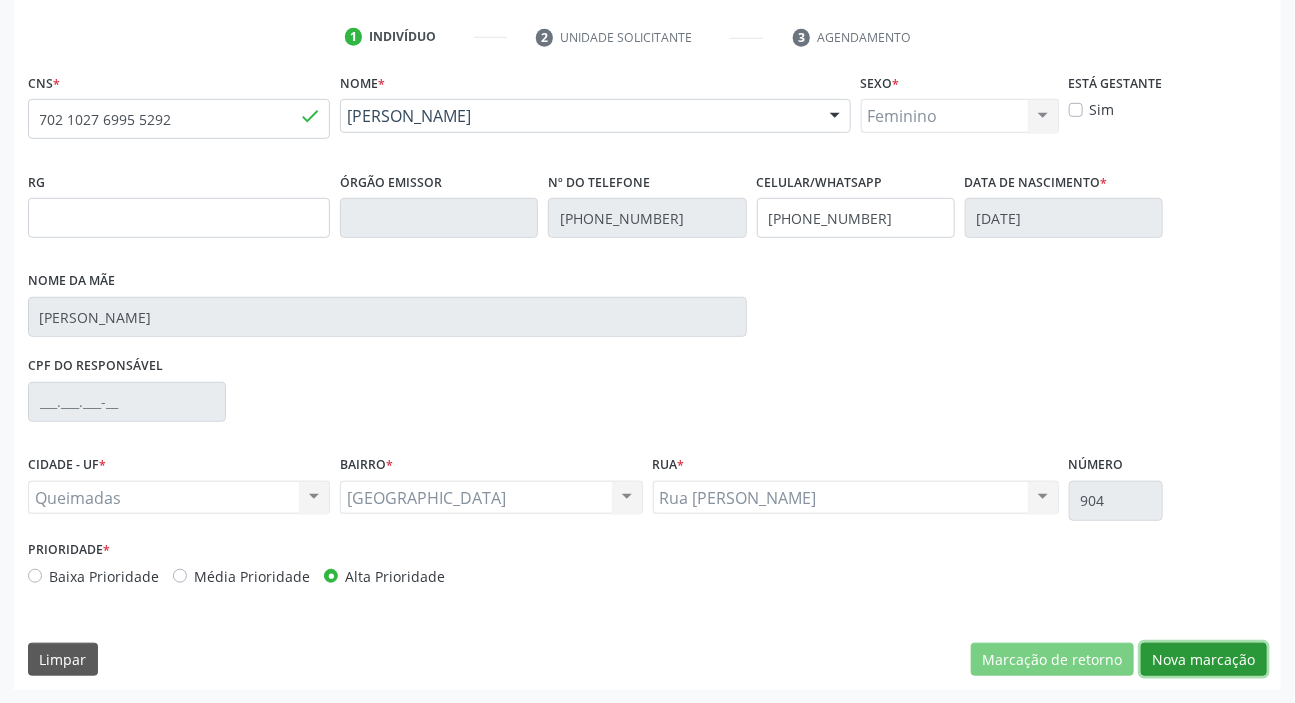 click on "Nova marcação" at bounding box center [1204, 660] 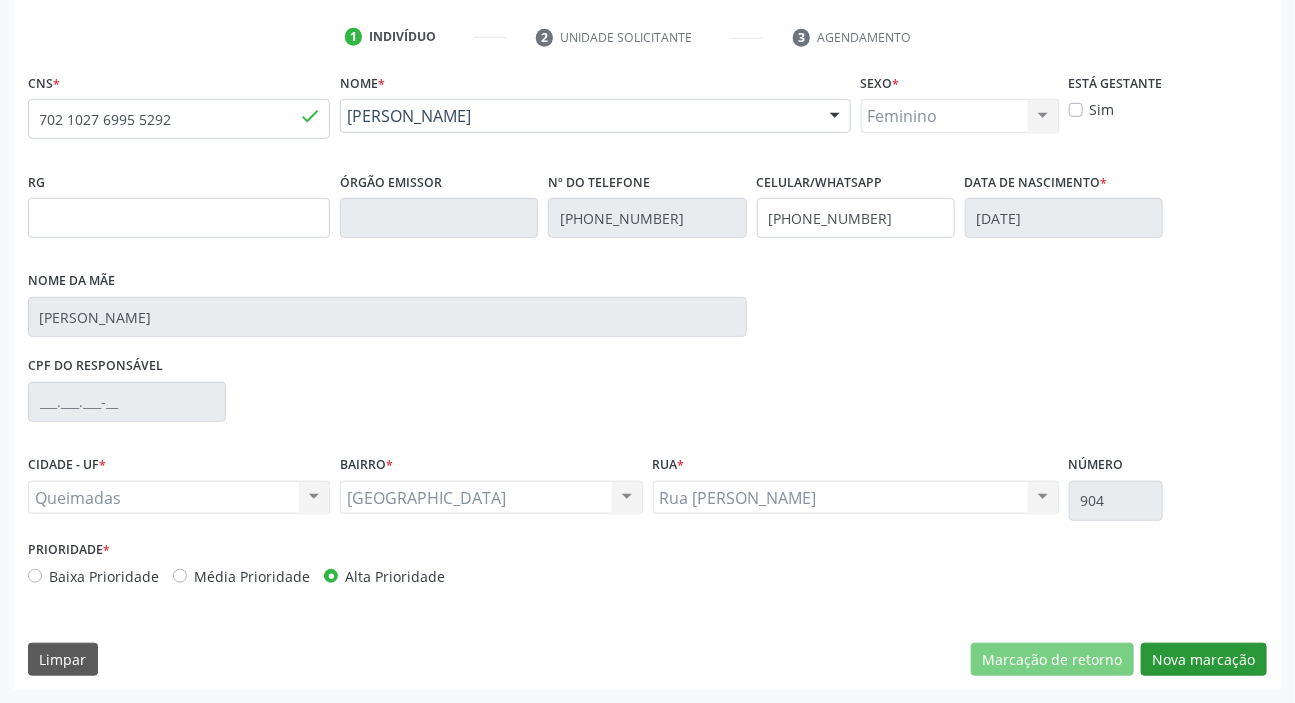 scroll, scrollTop: 201, scrollLeft: 0, axis: vertical 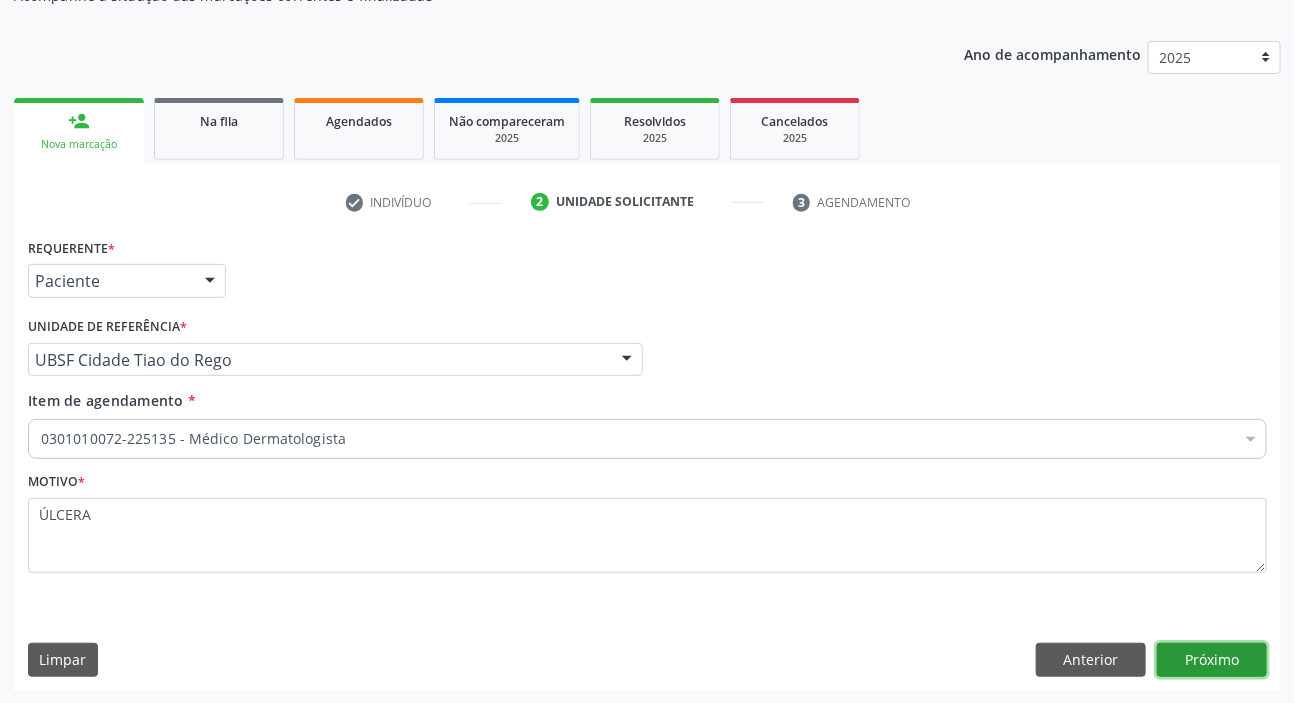 click on "Próximo" at bounding box center [1212, 660] 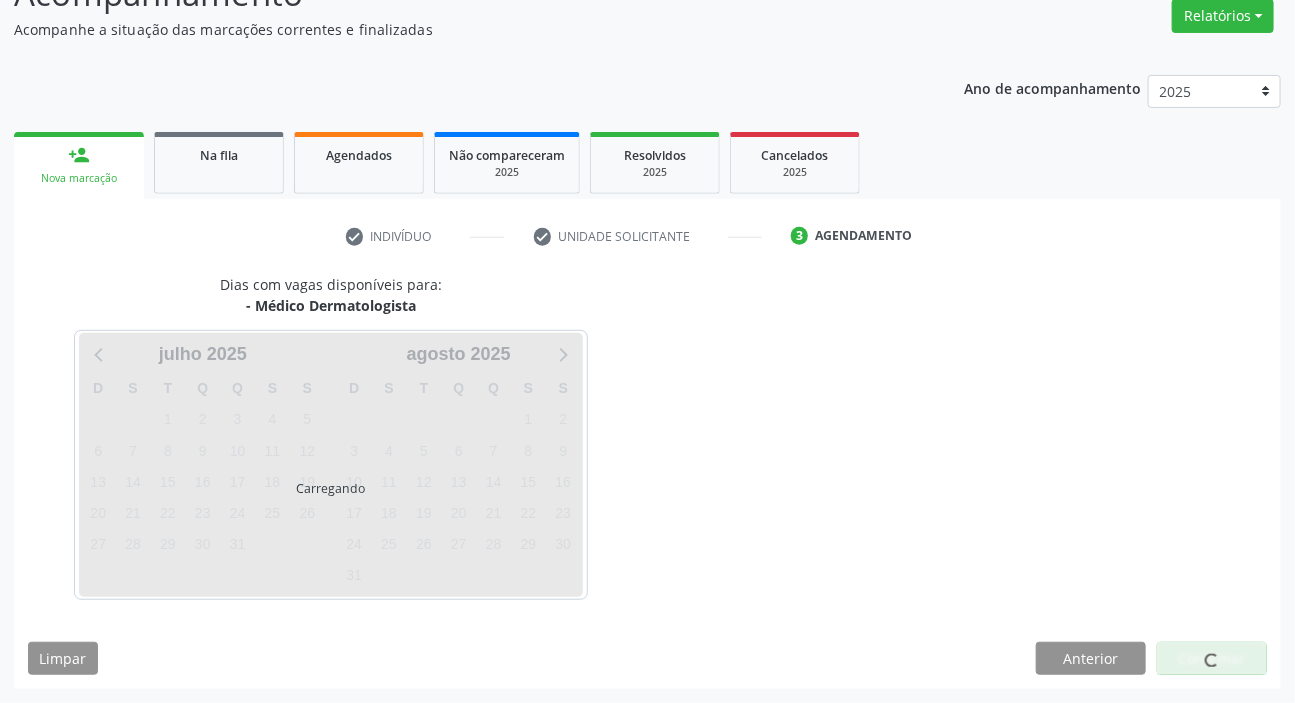 scroll, scrollTop: 166, scrollLeft: 0, axis: vertical 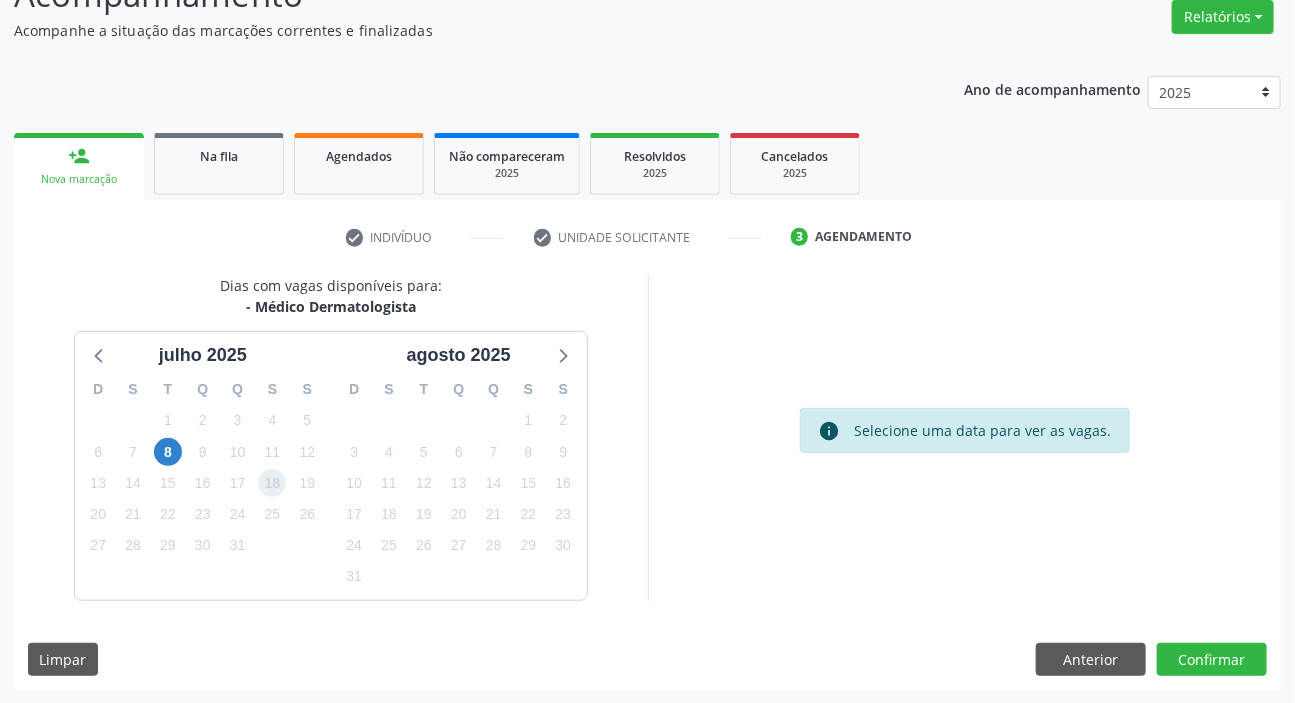 click on "18" at bounding box center [272, 483] 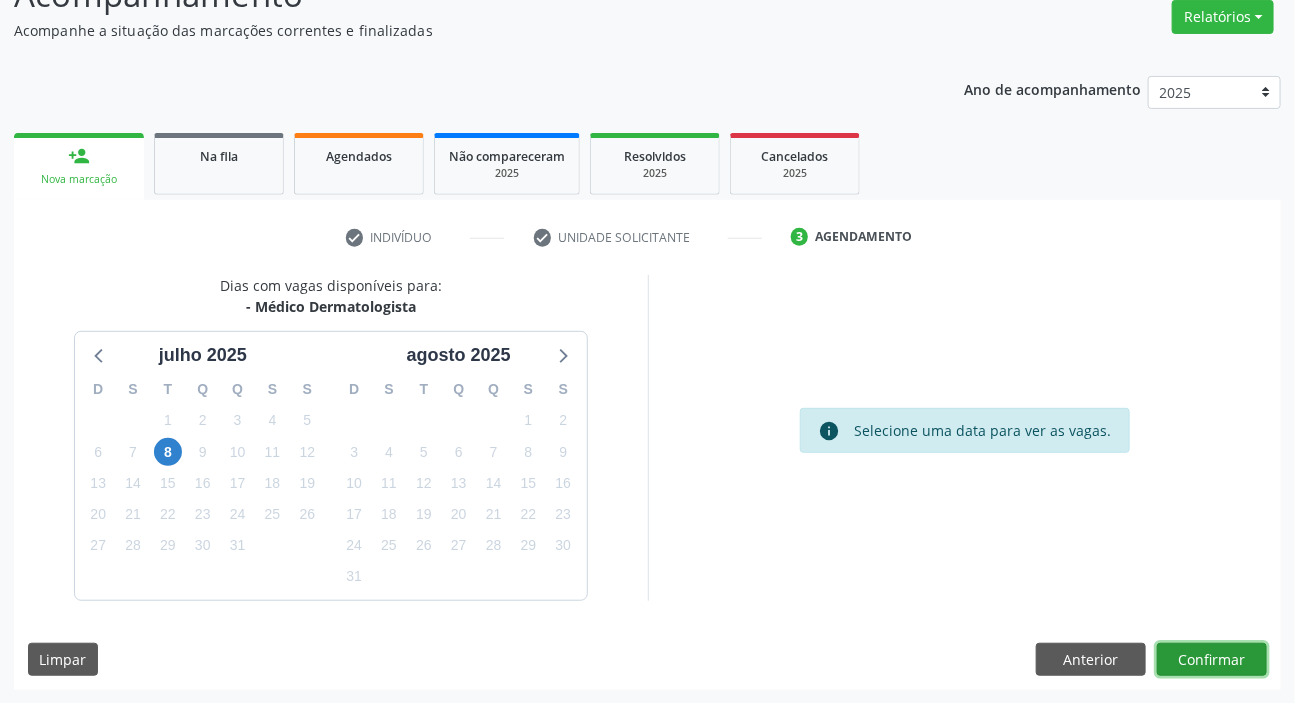 click on "Confirmar" at bounding box center (1212, 660) 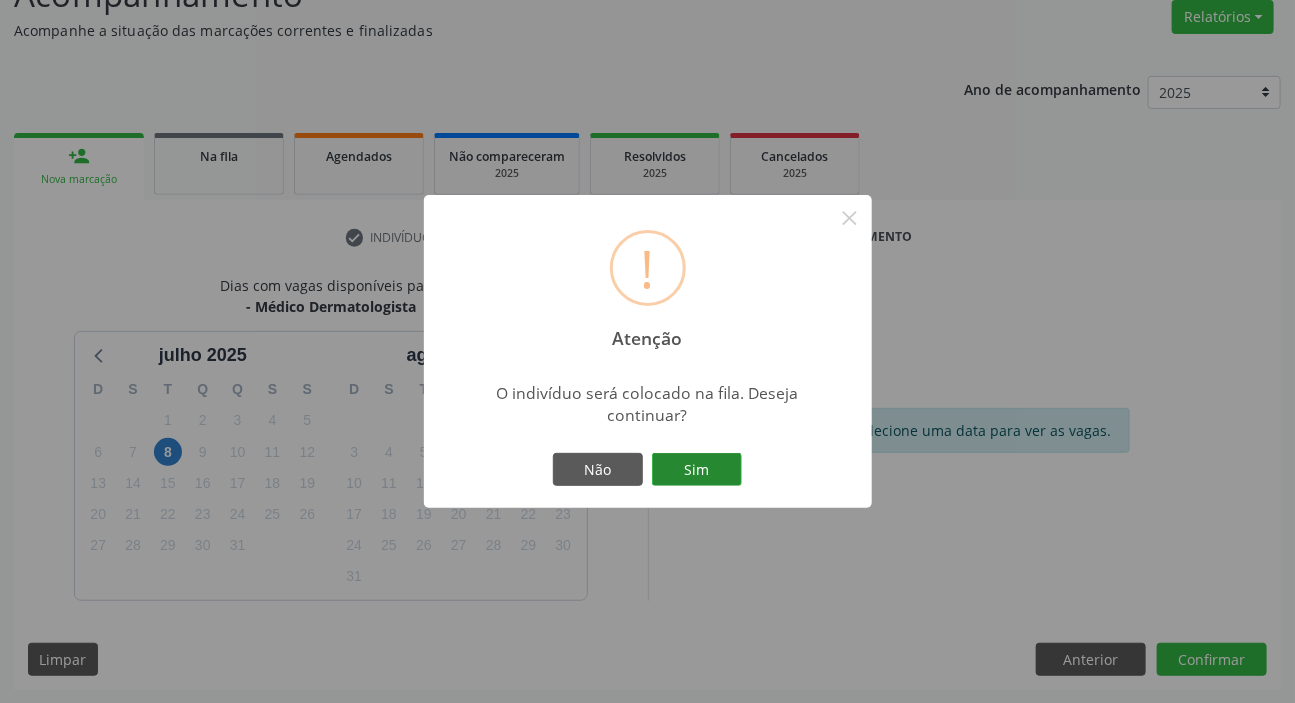 click on "Sim" at bounding box center (697, 470) 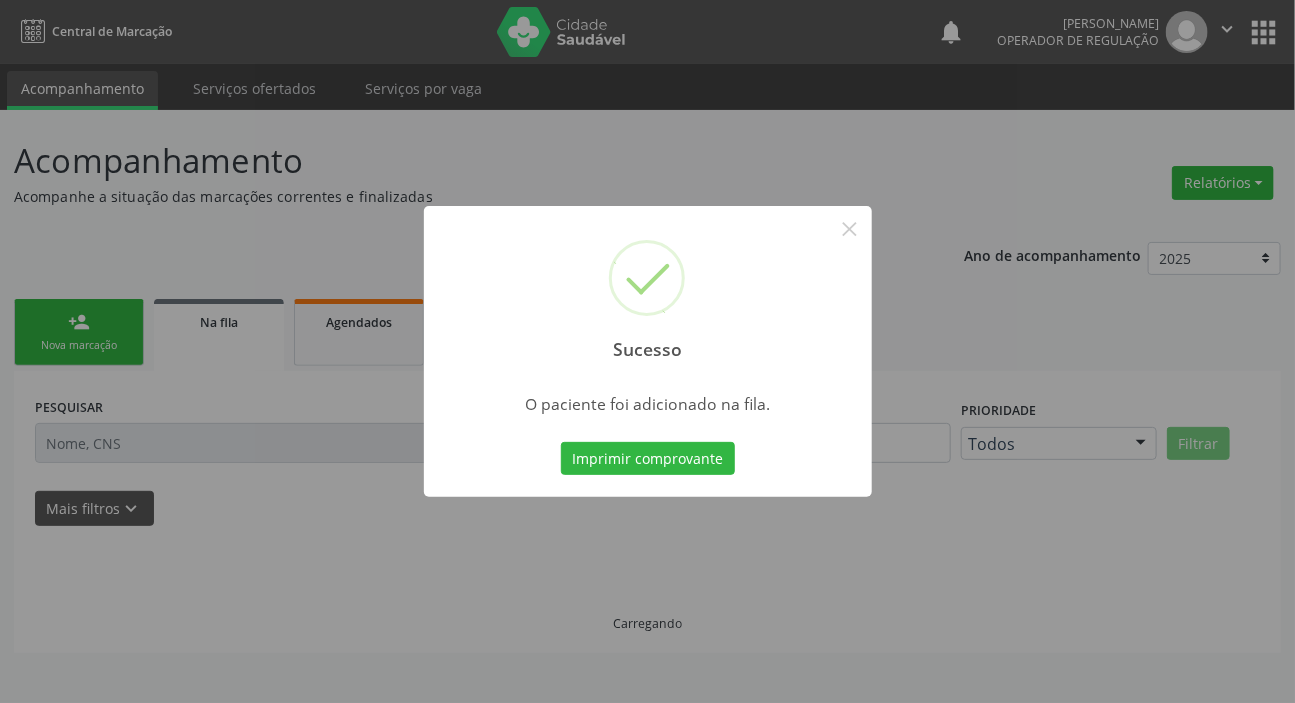 scroll, scrollTop: 0, scrollLeft: 0, axis: both 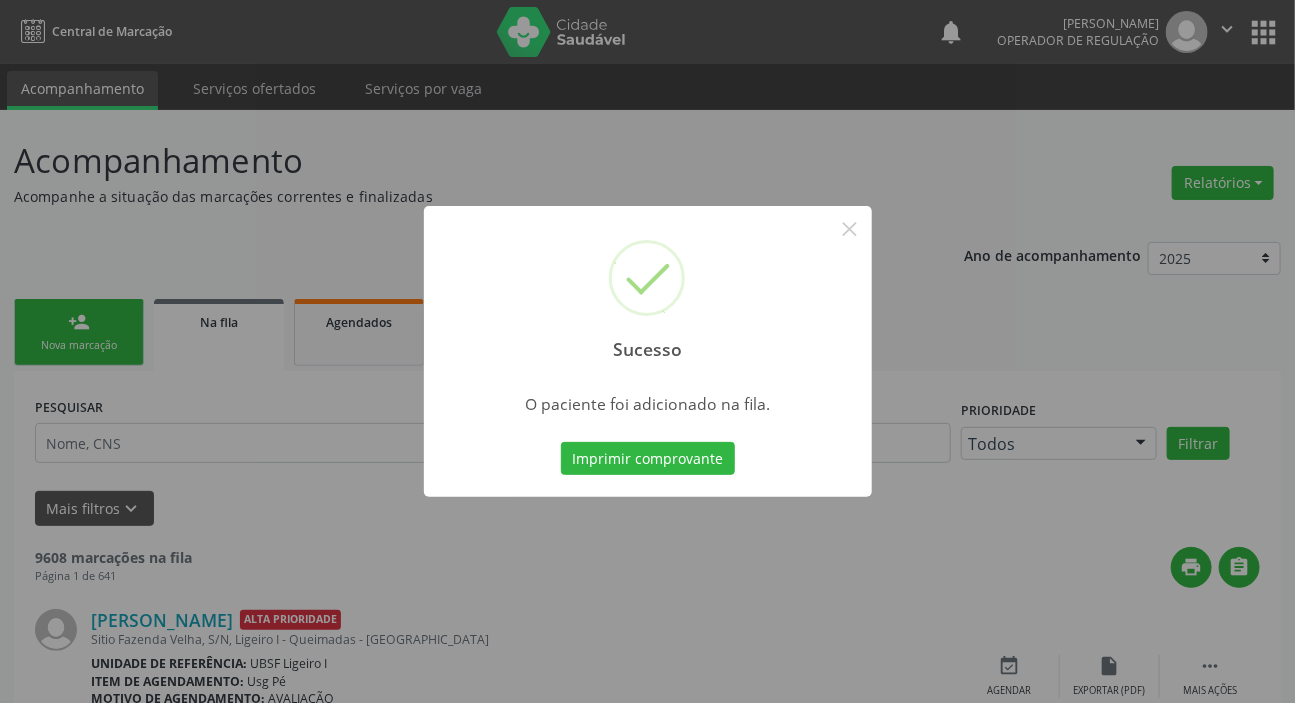 click on "Sucesso × O paciente foi adicionado na fila. Imprimir comprovante Cancel" at bounding box center (647, 351) 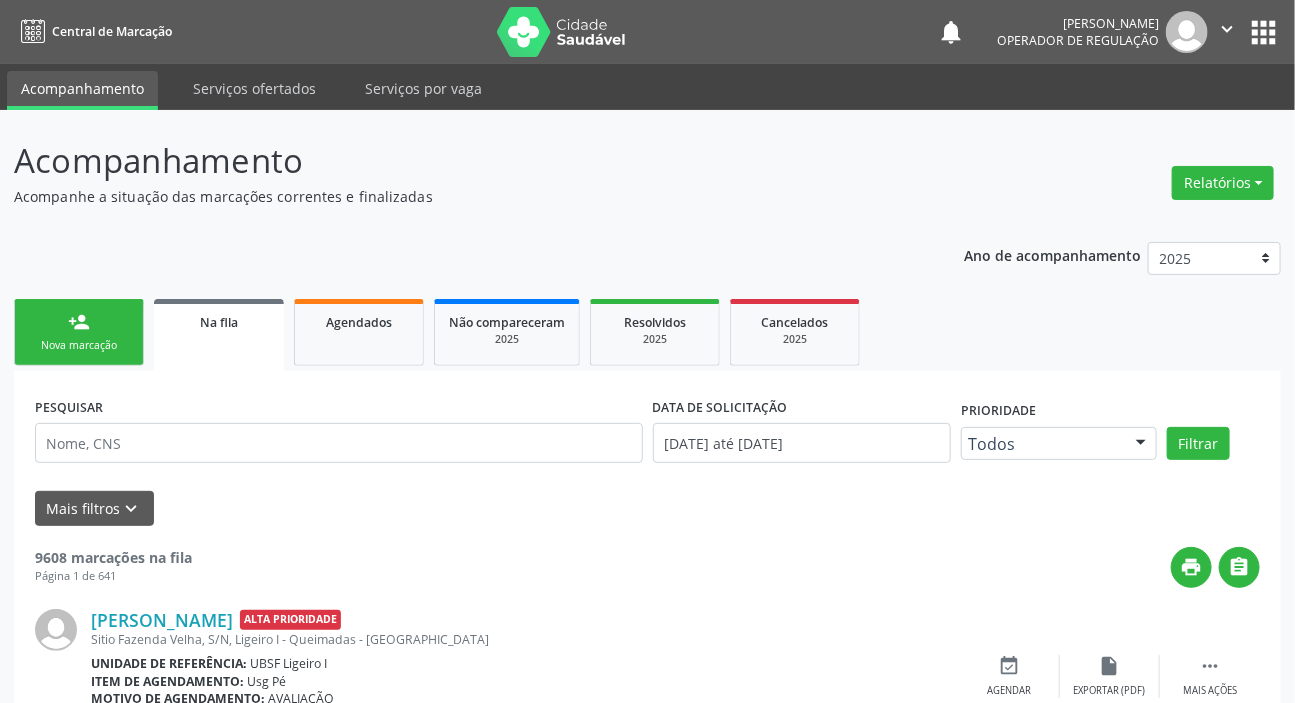click on "person_add
Nova marcação" at bounding box center [79, 332] 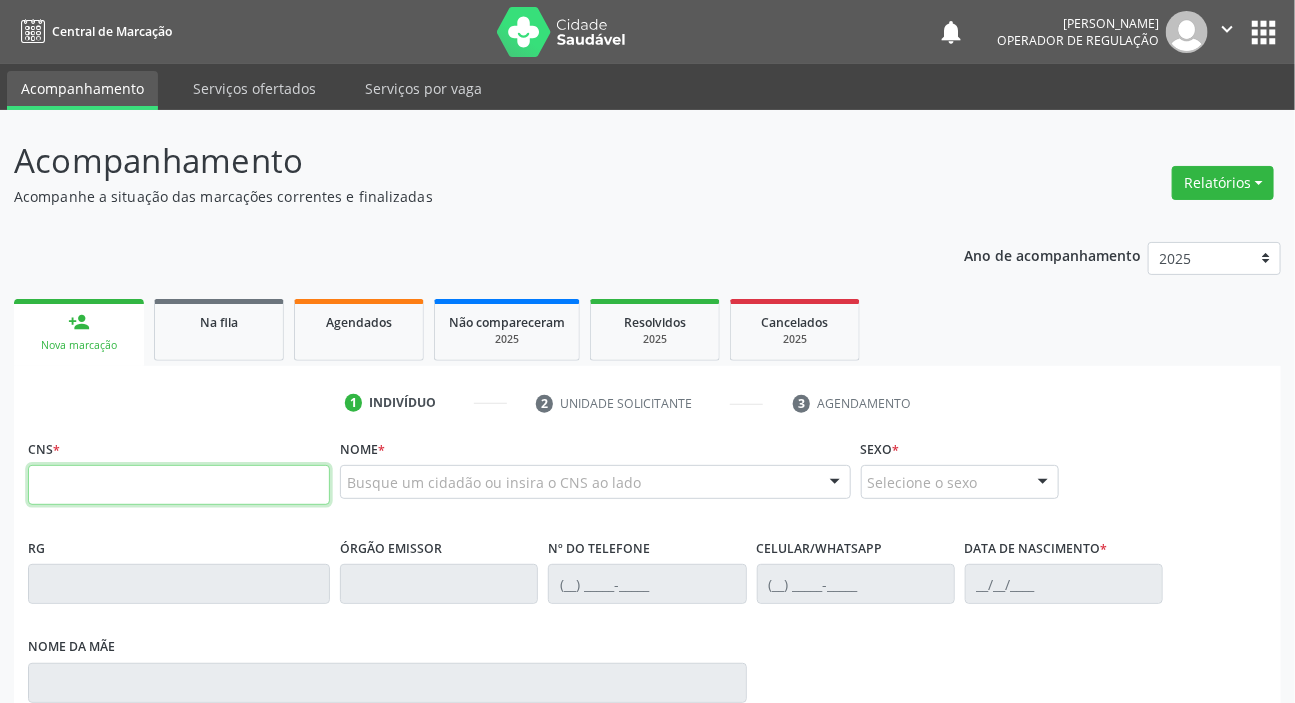 click at bounding box center [179, 485] 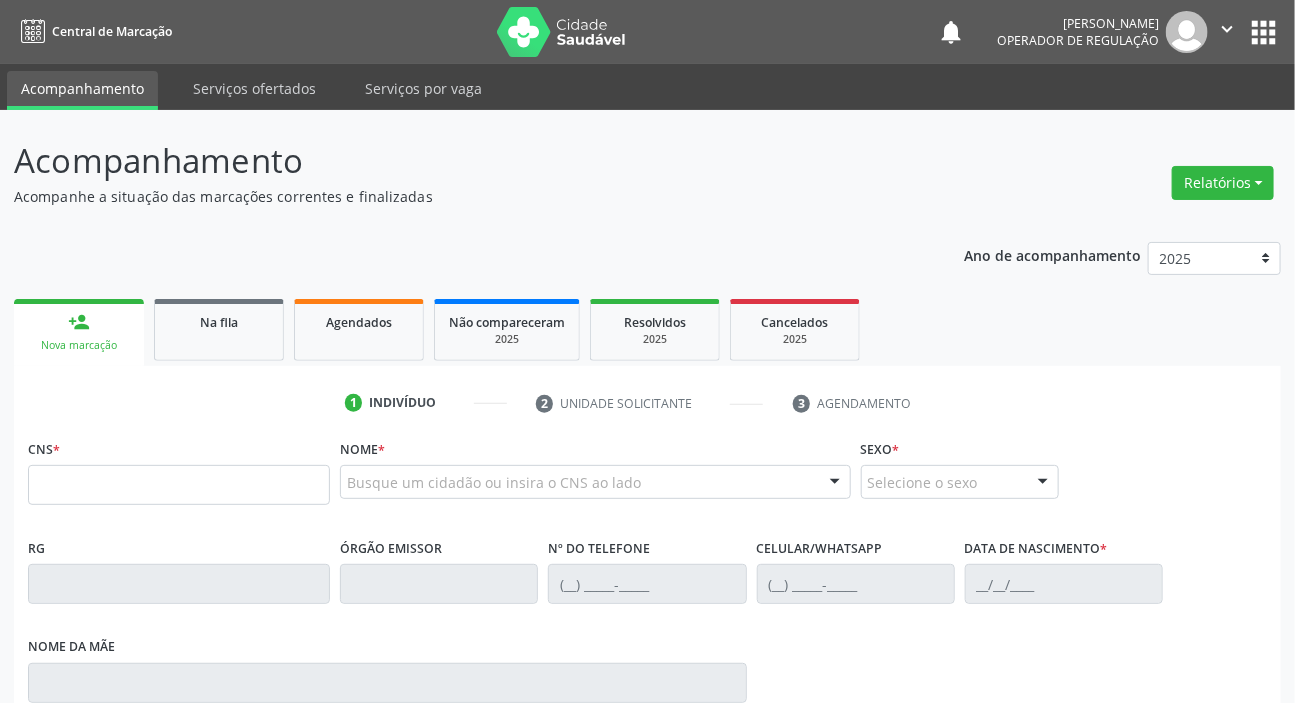 click on "Acompanhamento
Acompanhe a situação das marcações correntes e finalizadas
Relatórios
Acompanhamento
Consolidado
Procedimentos realizados
Ano de acompanhamento
2025 2024 2023 2022 2021
person_add
Nova marcação
Na fila   Agendados   Não compareceram
2025
Resolvidos
2025
Cancelados
2025
1
Indivíduo
2
Unidade solicitante
3
Agendamento
CNS
*
Nome
*
Busque um cidadão ou insira o CNS ao lado
Nenhum resultado encontrado para: "   "
Digite o nome ou CNS para buscar um indivíduo
Sexo
*
Selecione o sexo
Masculino   Feminino
Nenhum resultado encontrado para: "   "
RG" at bounding box center (647, 596) 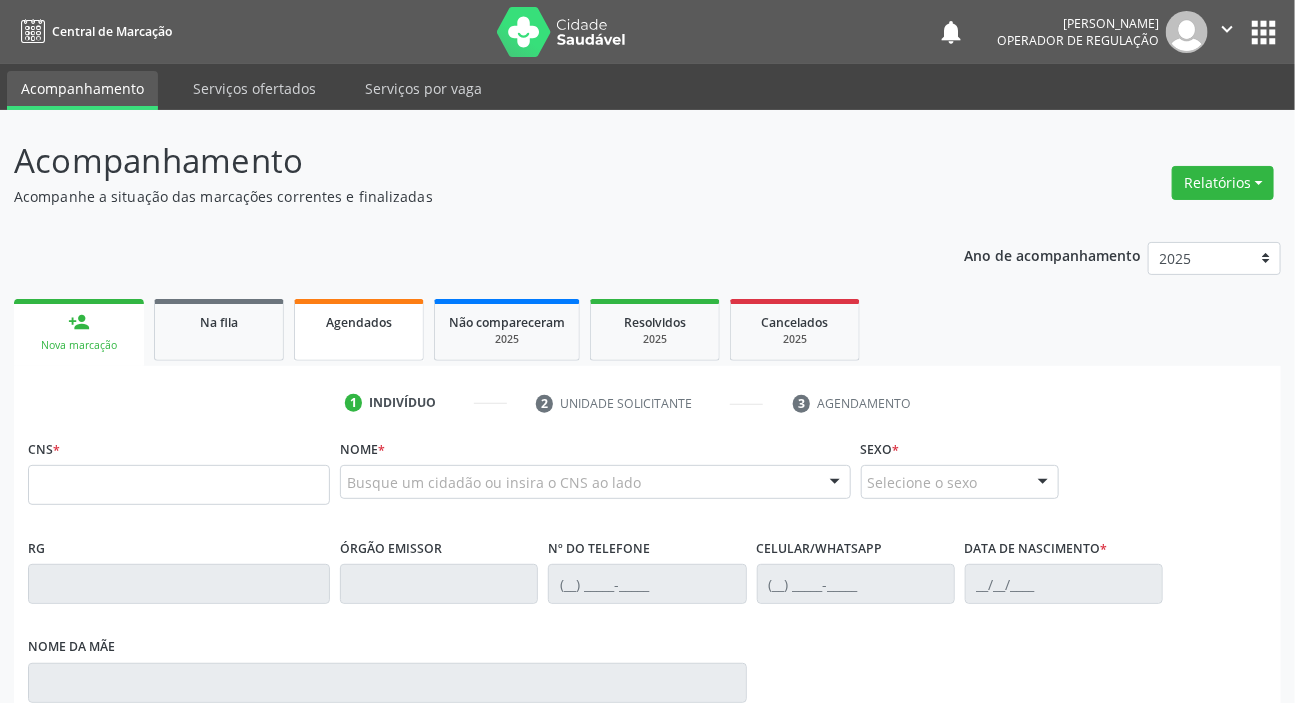 click on "Agendados" at bounding box center (359, 330) 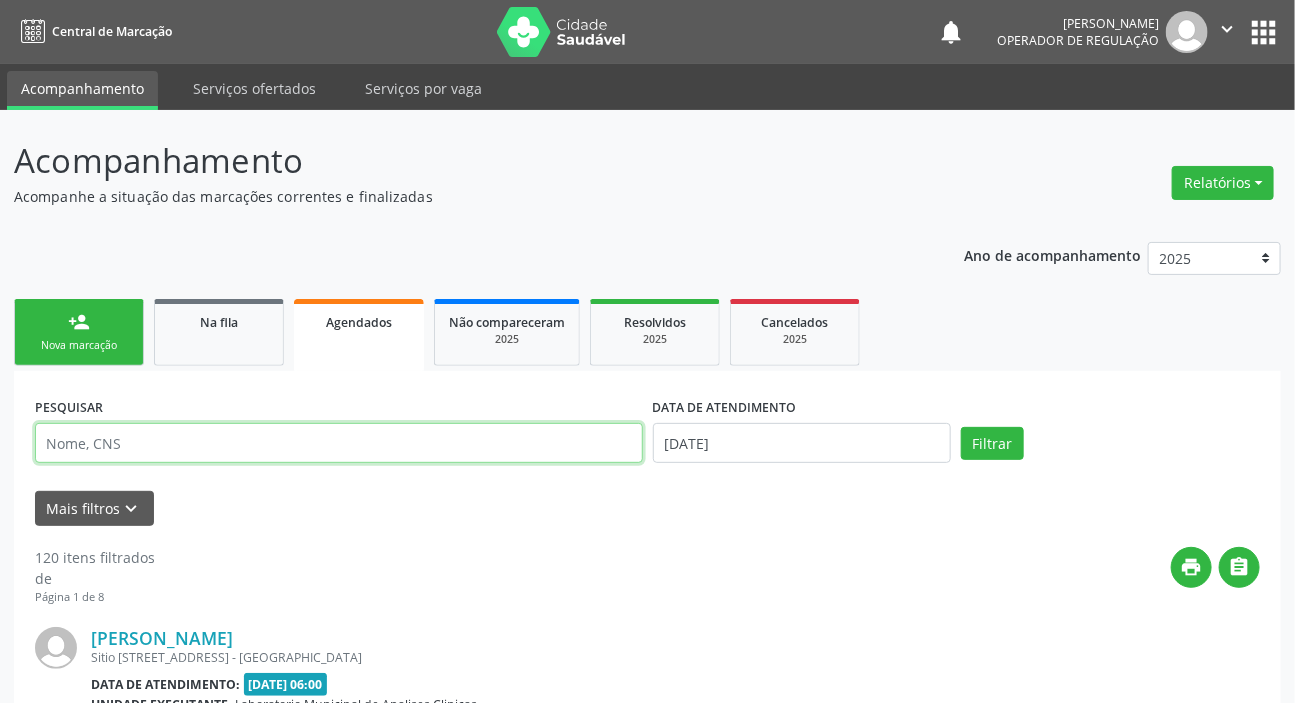 click at bounding box center (339, 443) 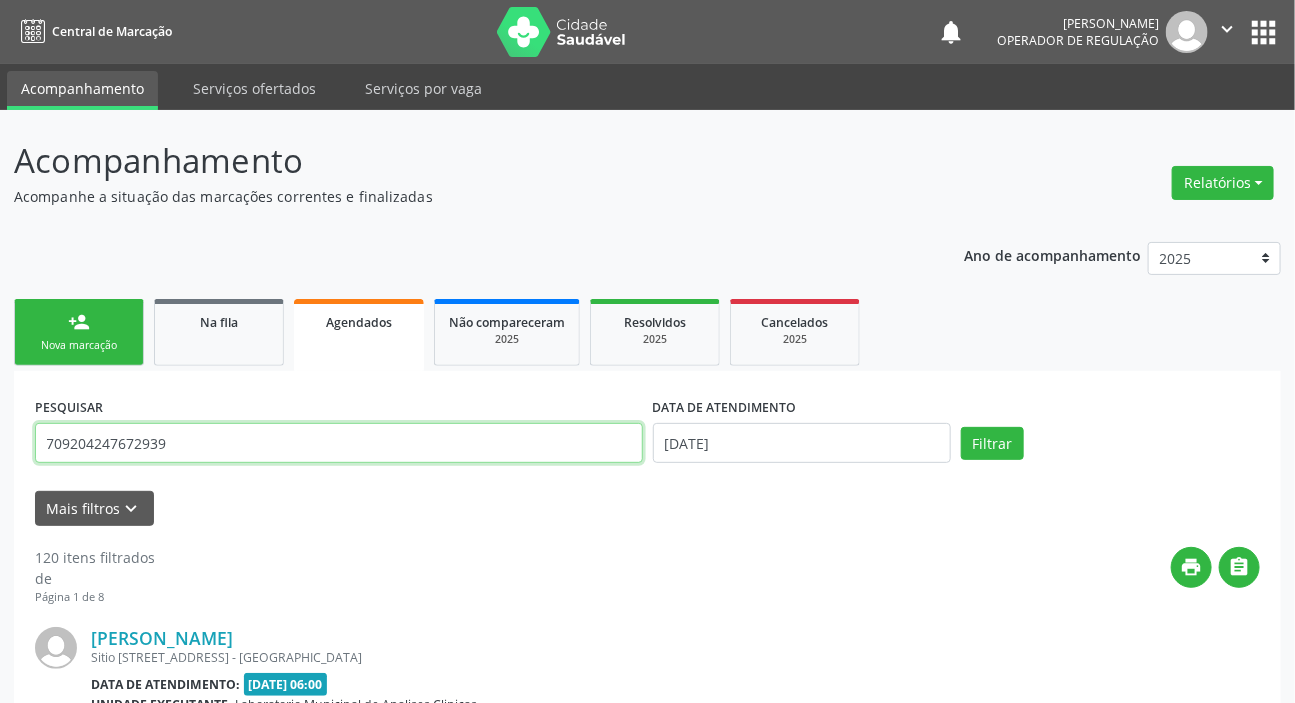 type on "709204247672939" 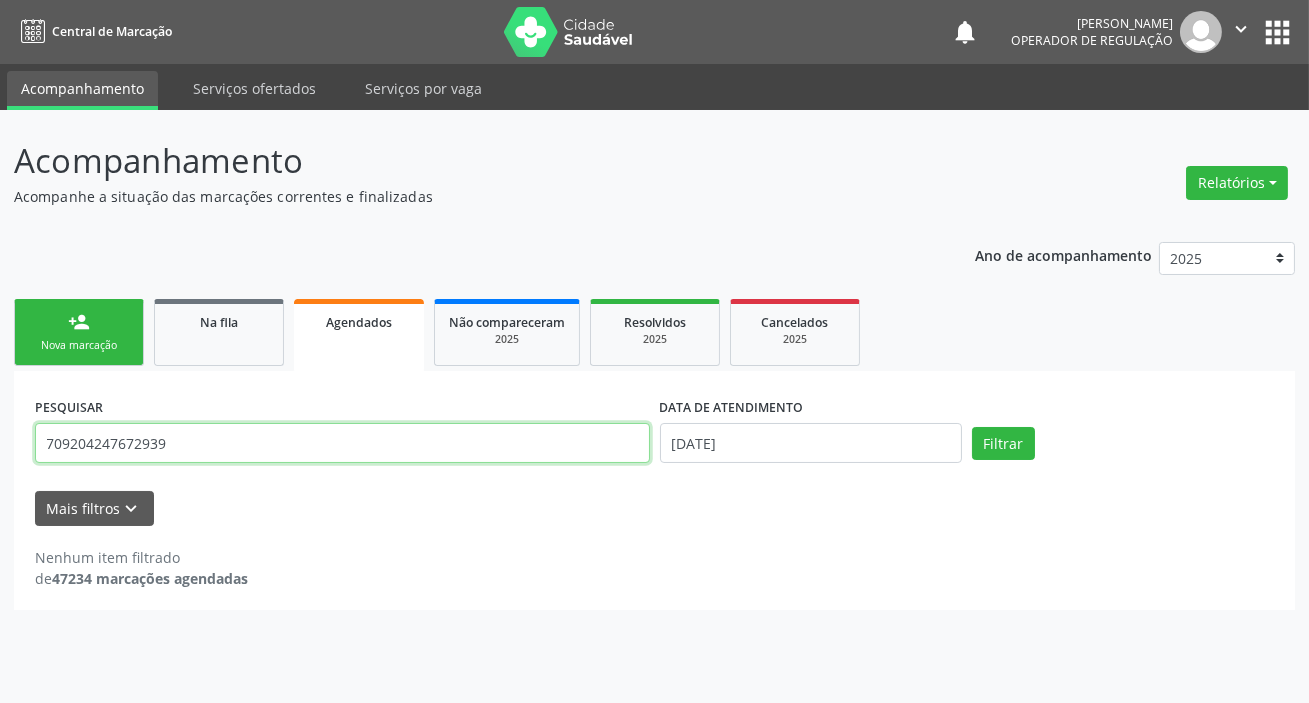 click on "709204247672939" at bounding box center (342, 443) 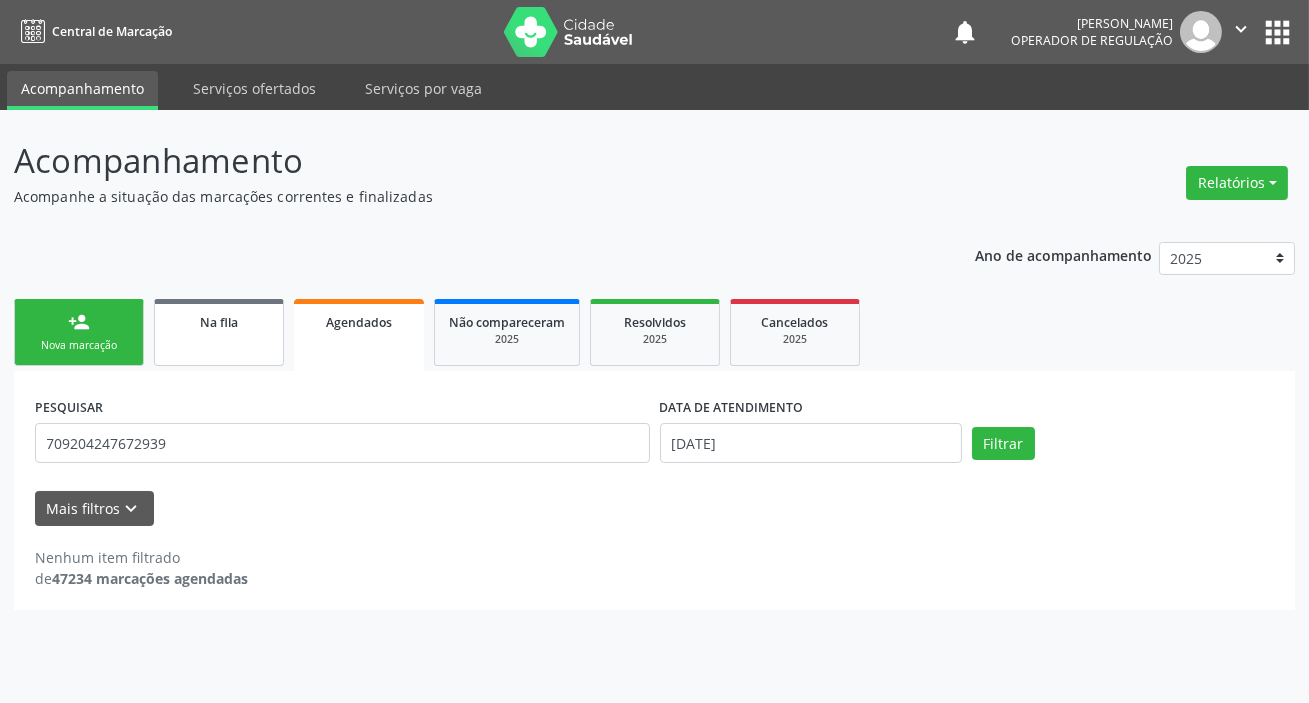 click on "Na fila" at bounding box center [219, 321] 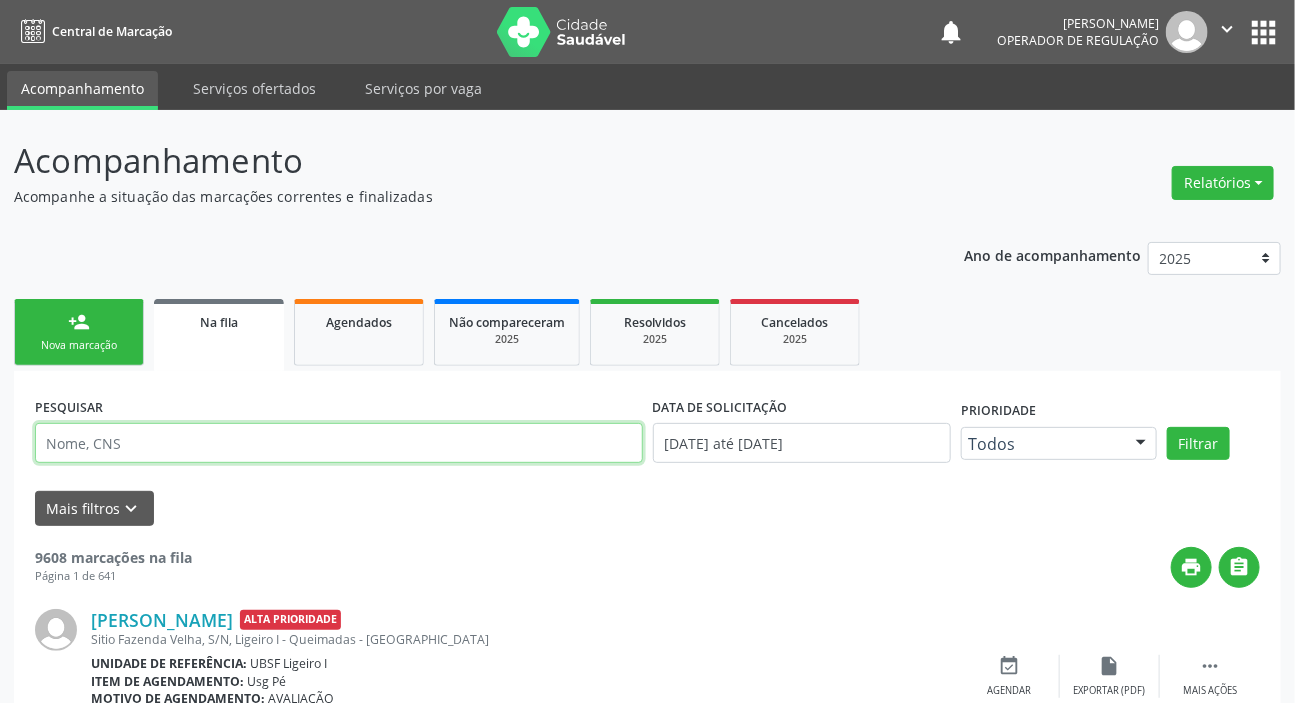 click at bounding box center [339, 443] 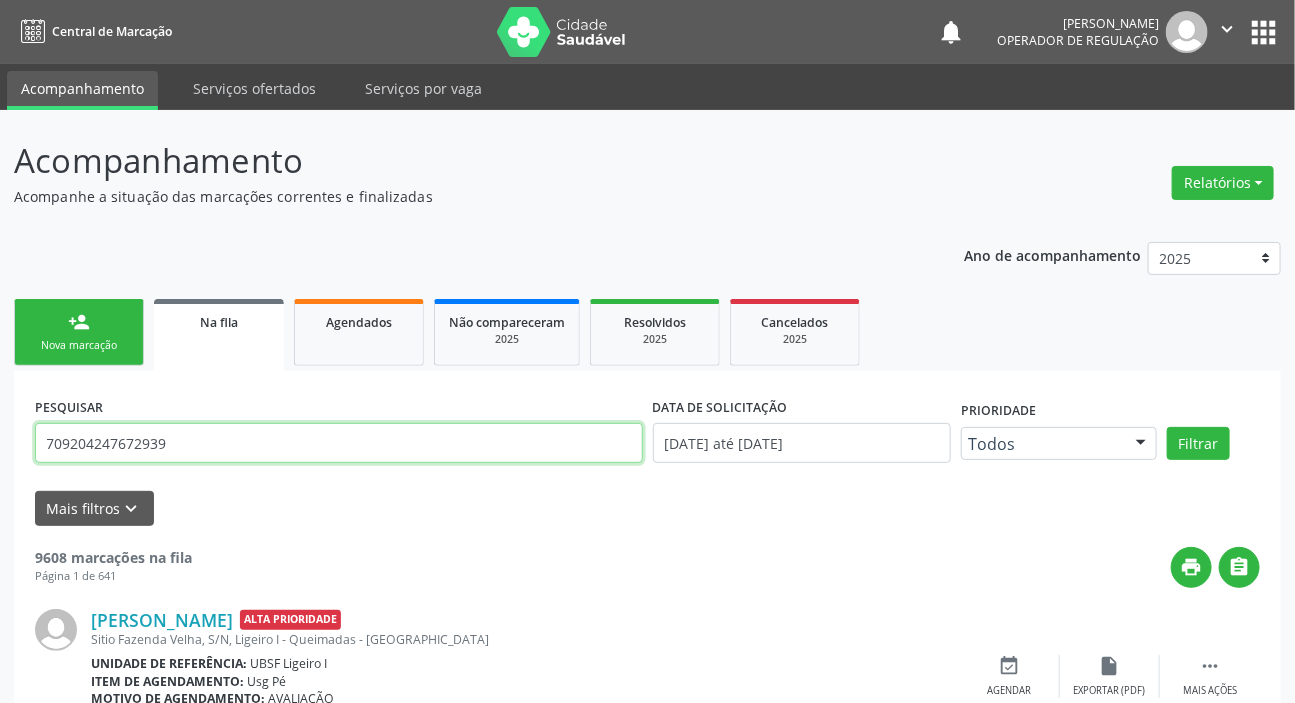 type on "709204247672939" 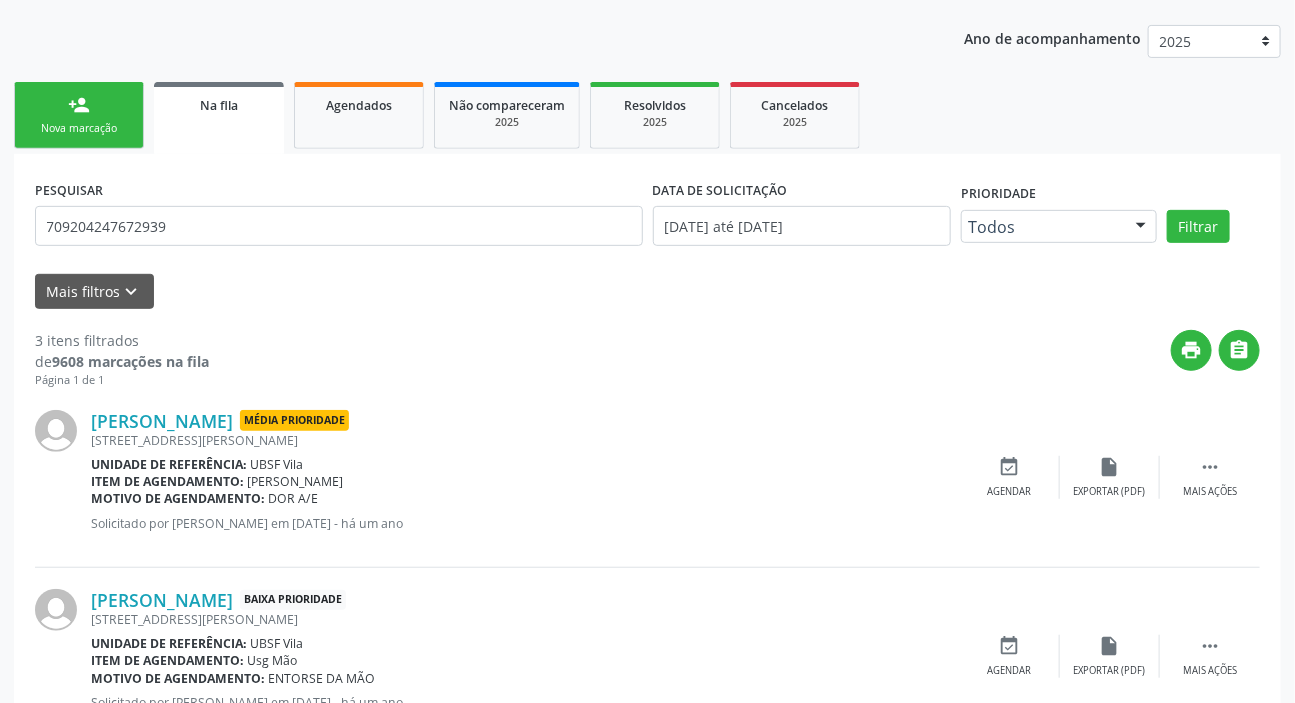 scroll, scrollTop: 472, scrollLeft: 0, axis: vertical 